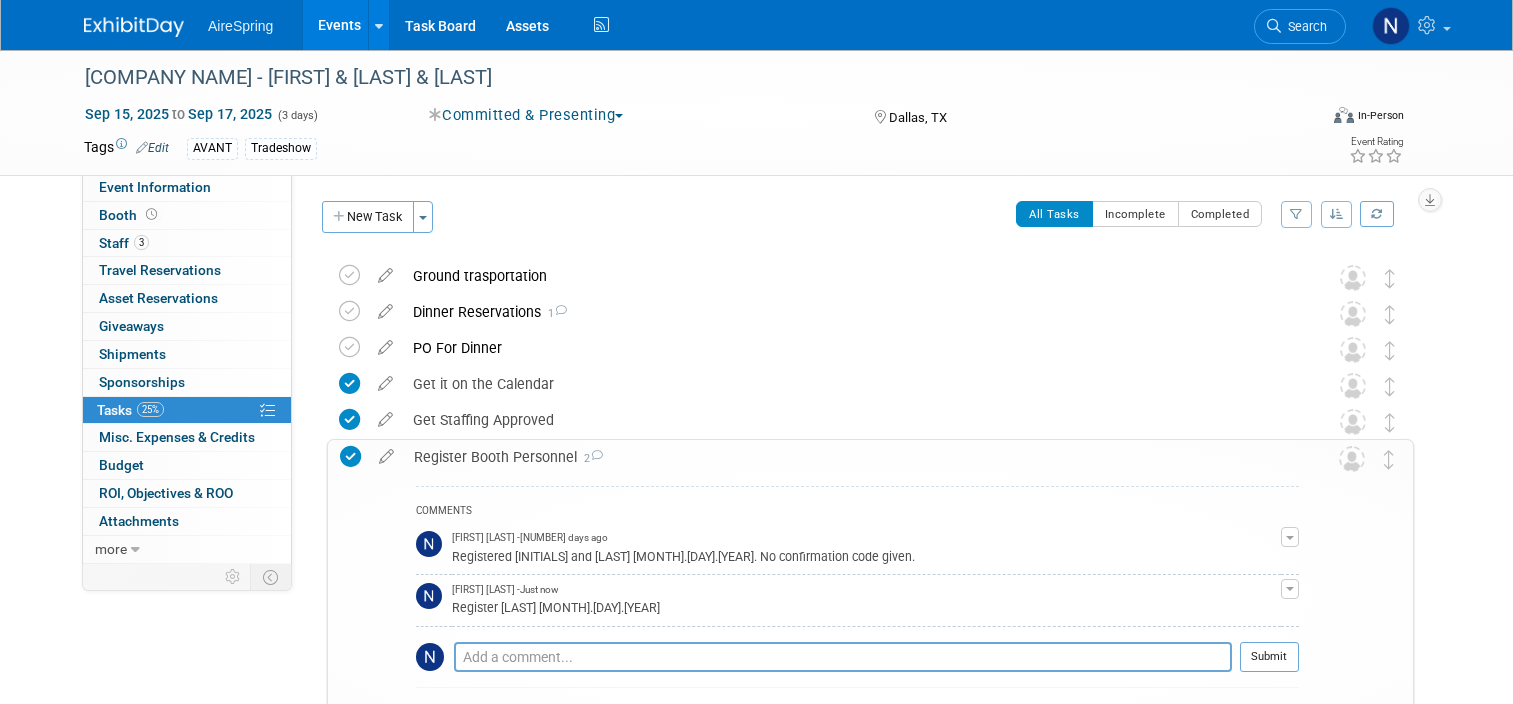 scroll, scrollTop: 100, scrollLeft: 0, axis: vertical 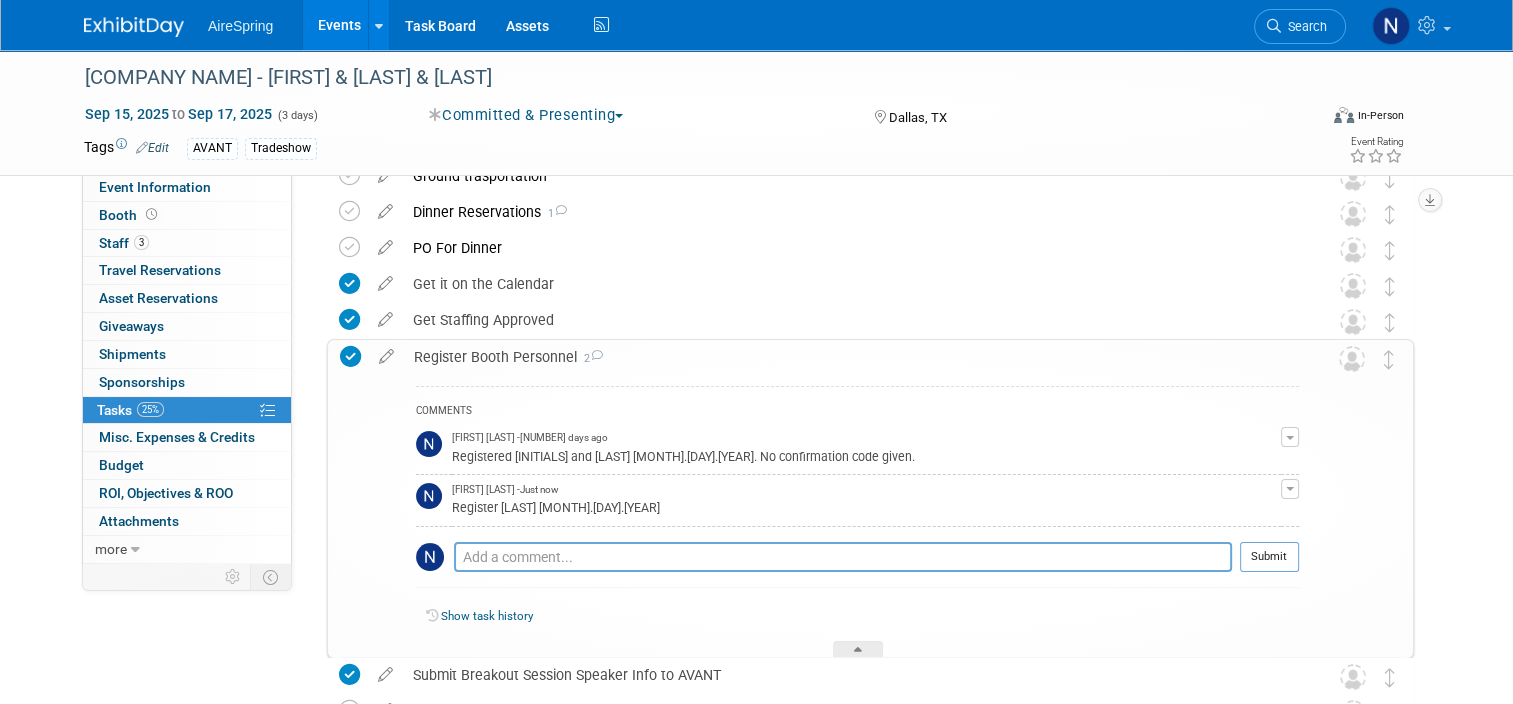 click on "Events" at bounding box center (339, 25) 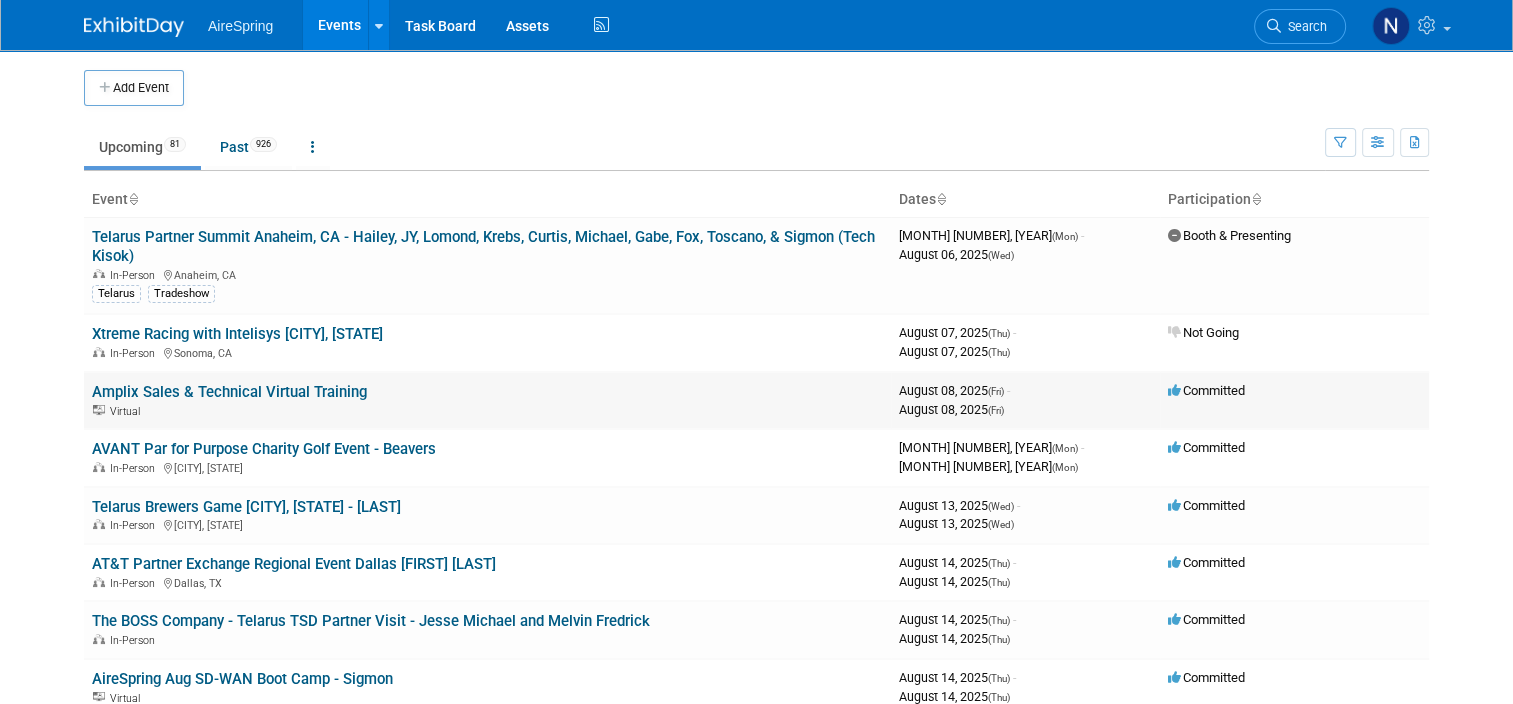 scroll, scrollTop: 400, scrollLeft: 0, axis: vertical 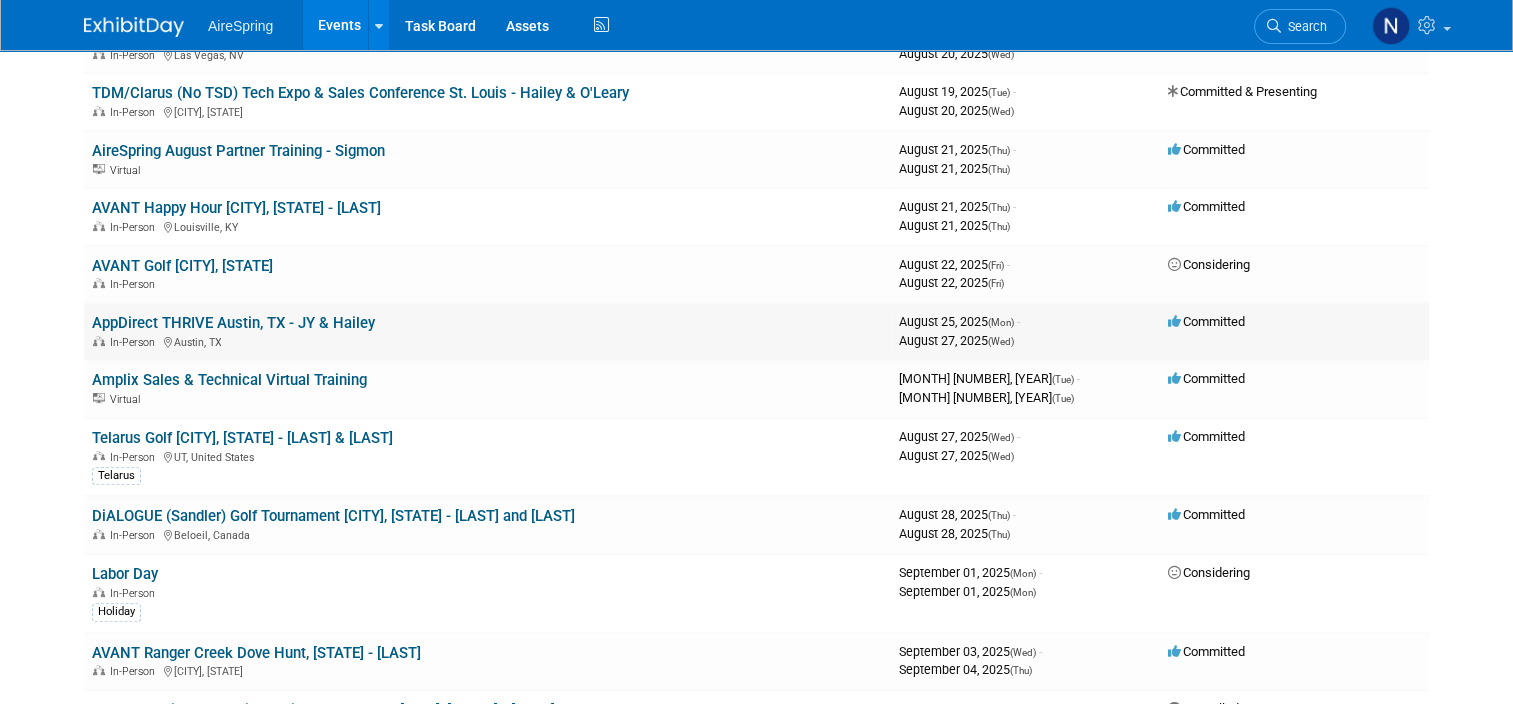 click on "AppDirect THRIVE Austin, TX - JY & Hailey" at bounding box center [233, 323] 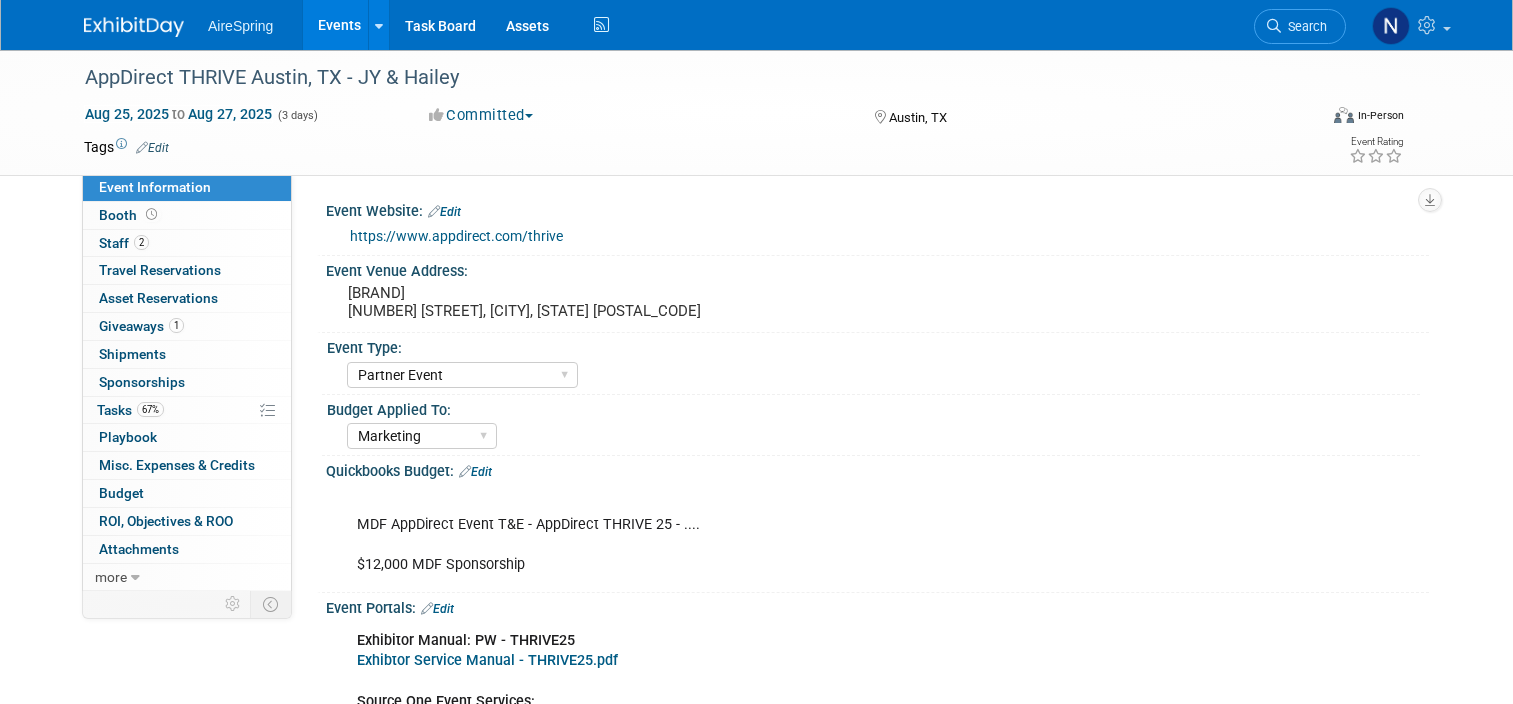 select on "Partner Event" 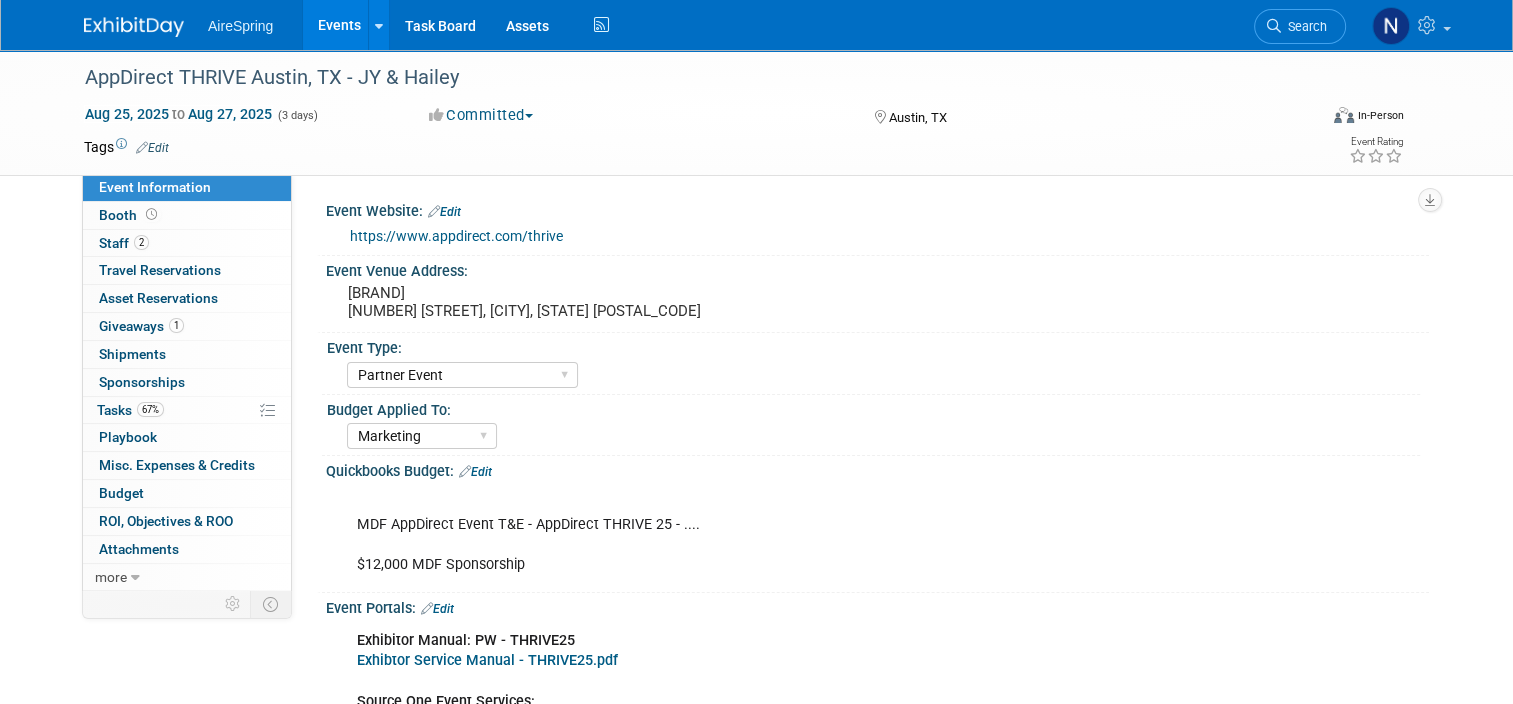 scroll, scrollTop: 0, scrollLeft: 0, axis: both 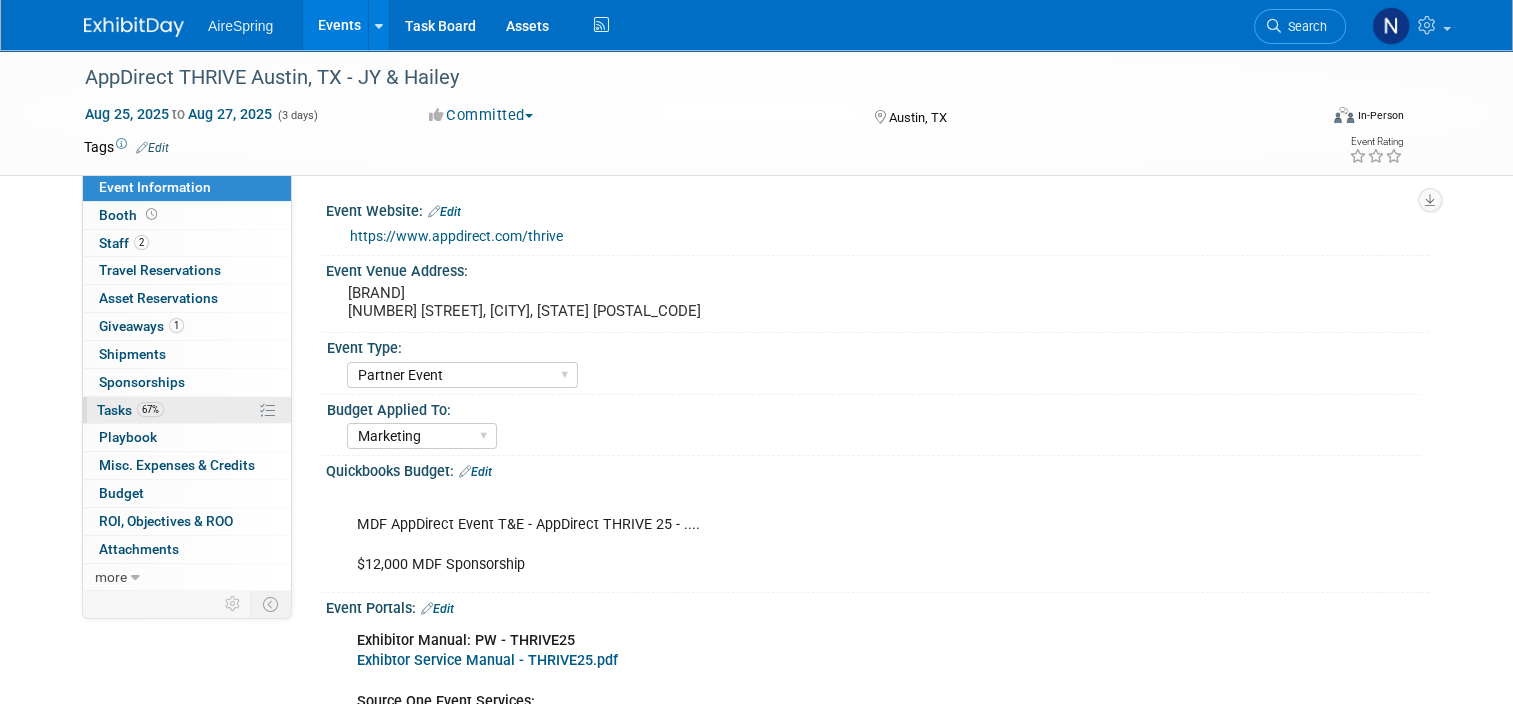click on "67%
Tasks 67%" at bounding box center [187, 410] 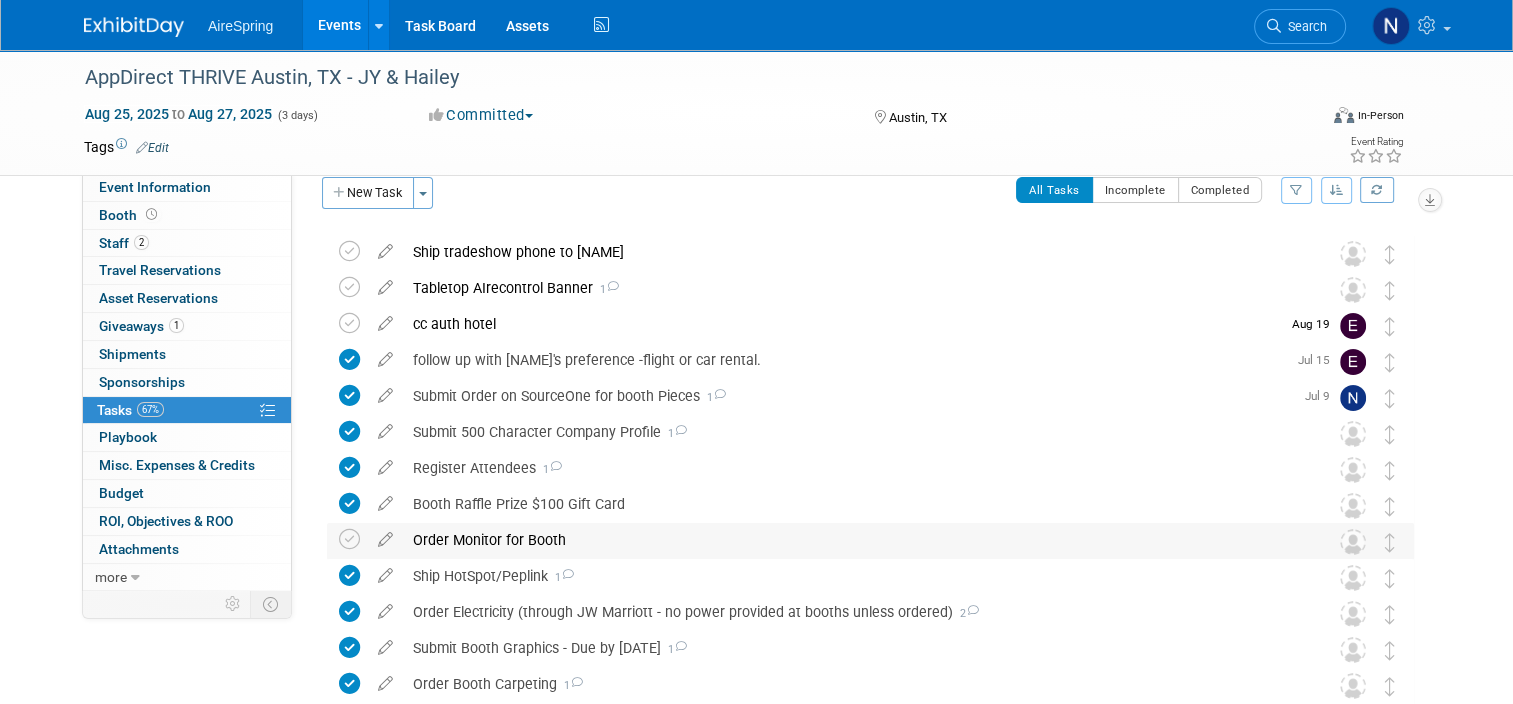 scroll, scrollTop: 16, scrollLeft: 0, axis: vertical 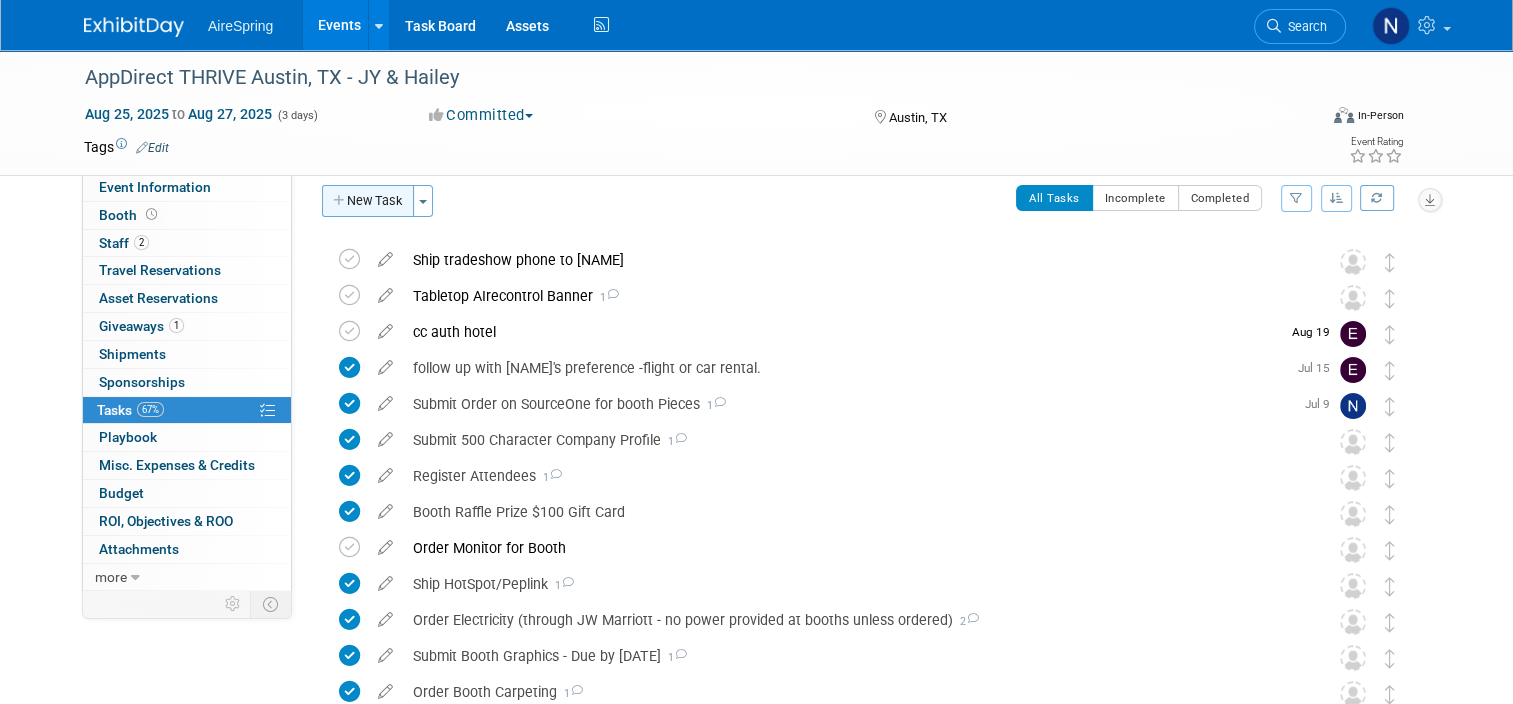 click on "New Task" at bounding box center (368, 201) 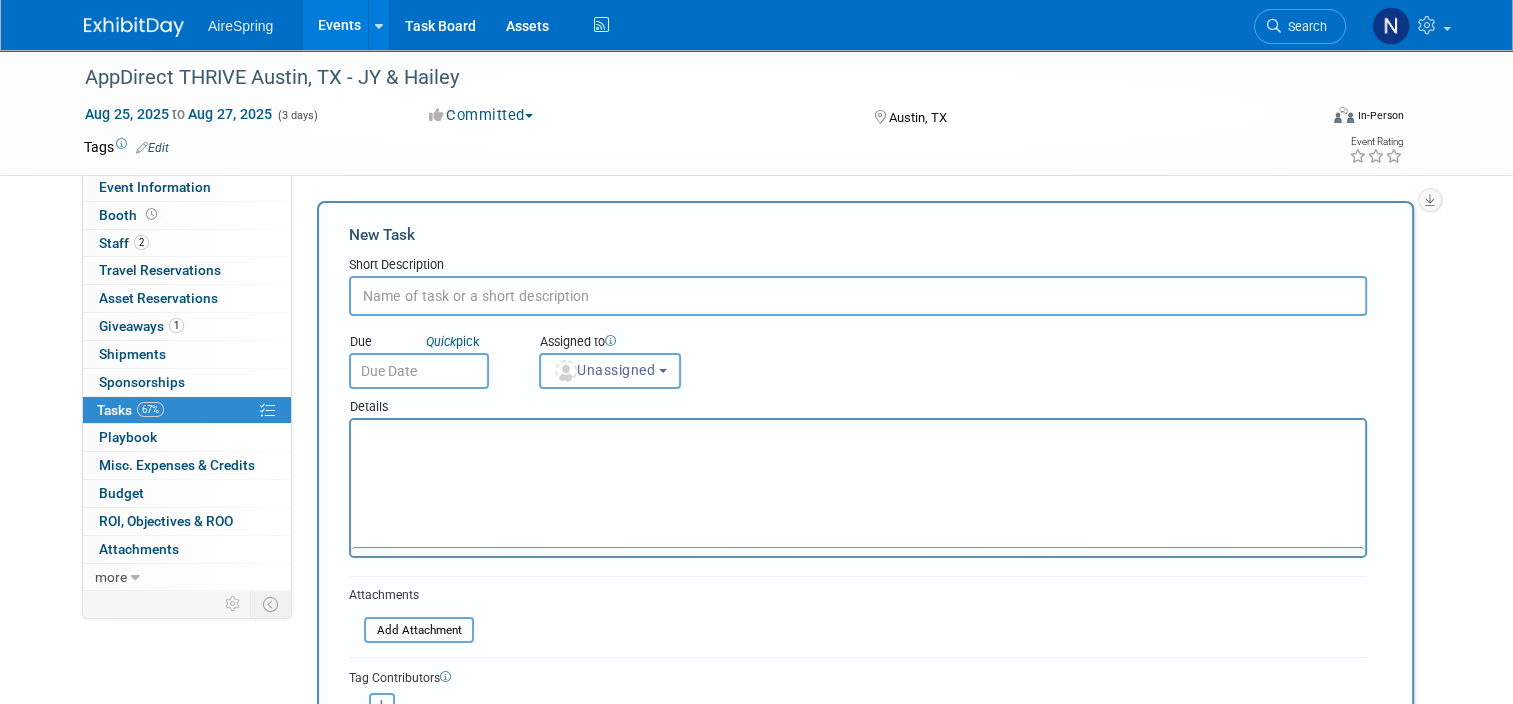 scroll, scrollTop: 0, scrollLeft: 0, axis: both 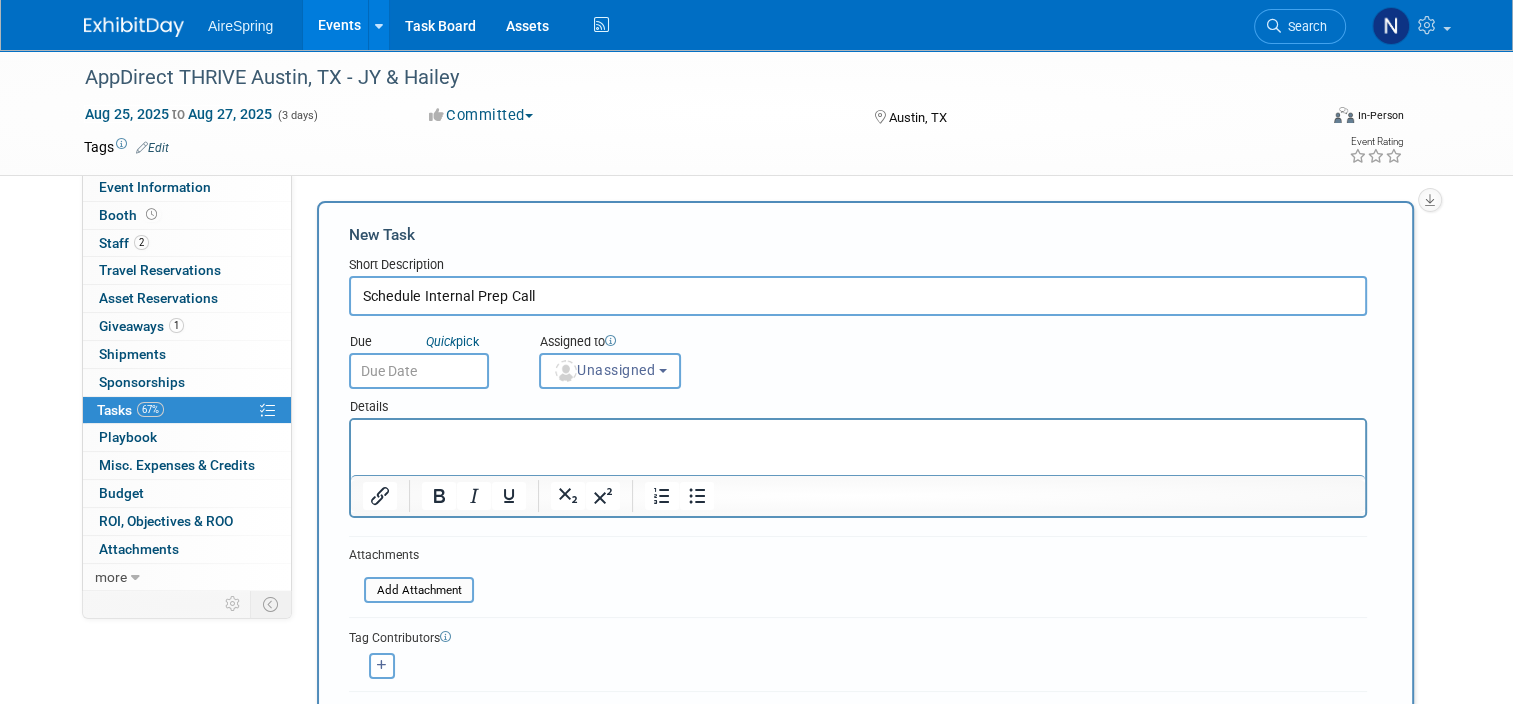type on "Schedule Internal Prep Call" 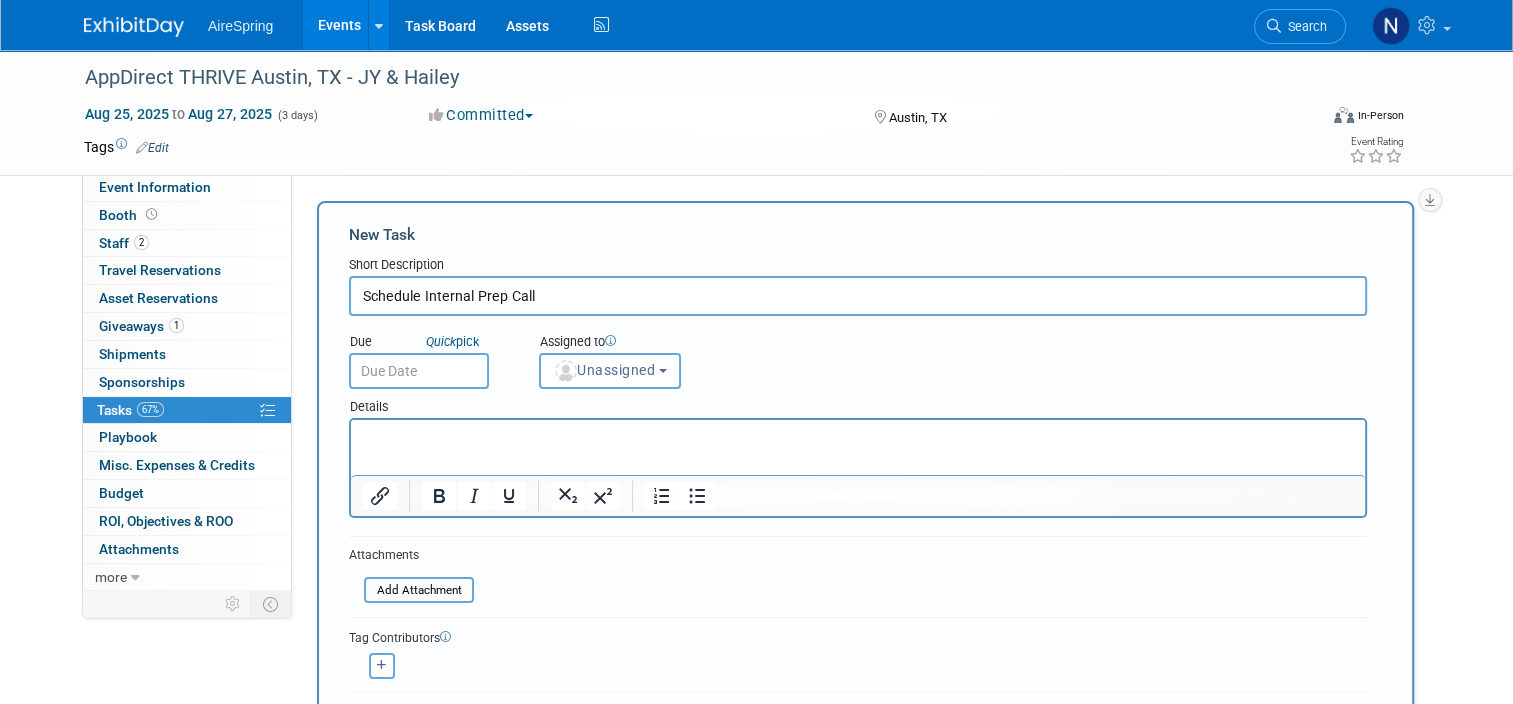 click on "Save" at bounding box center (384, 727) 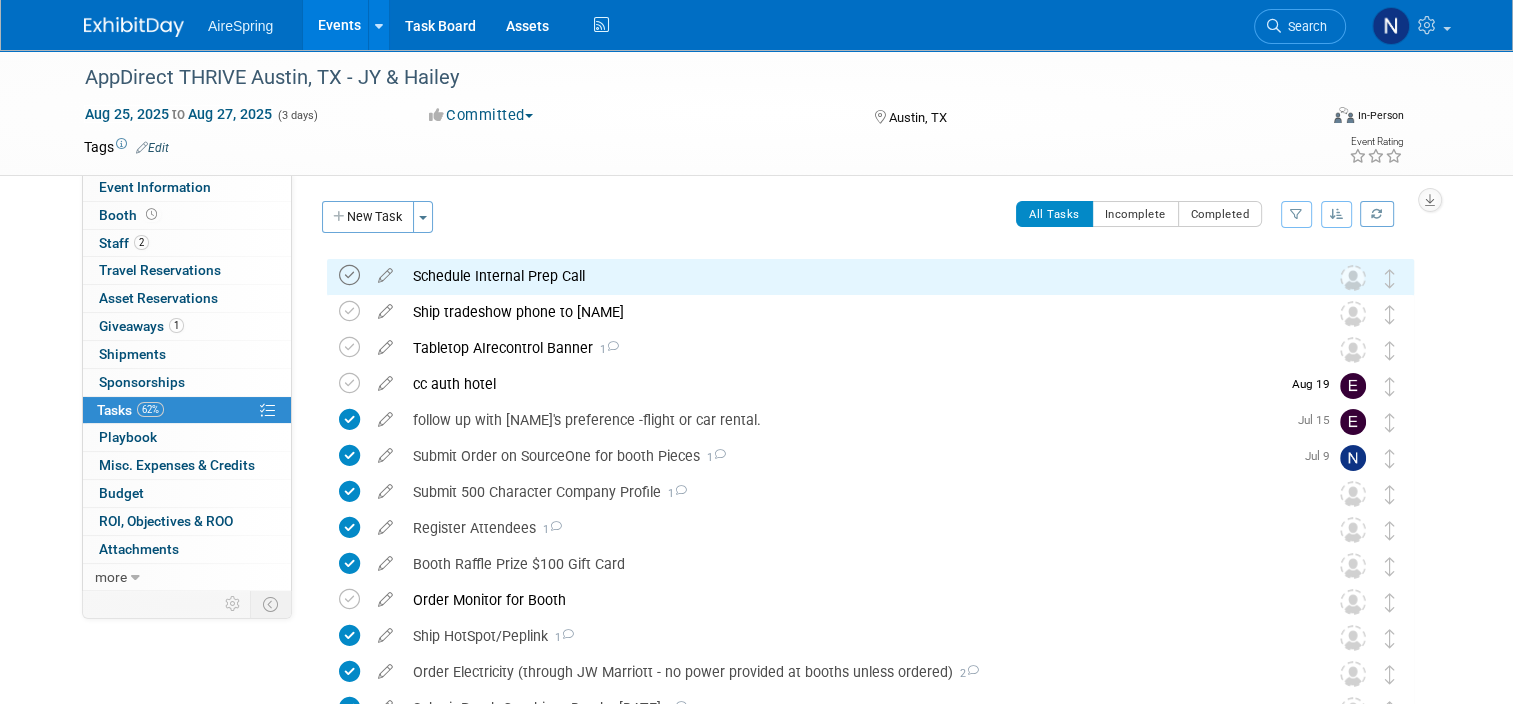click at bounding box center [349, 275] 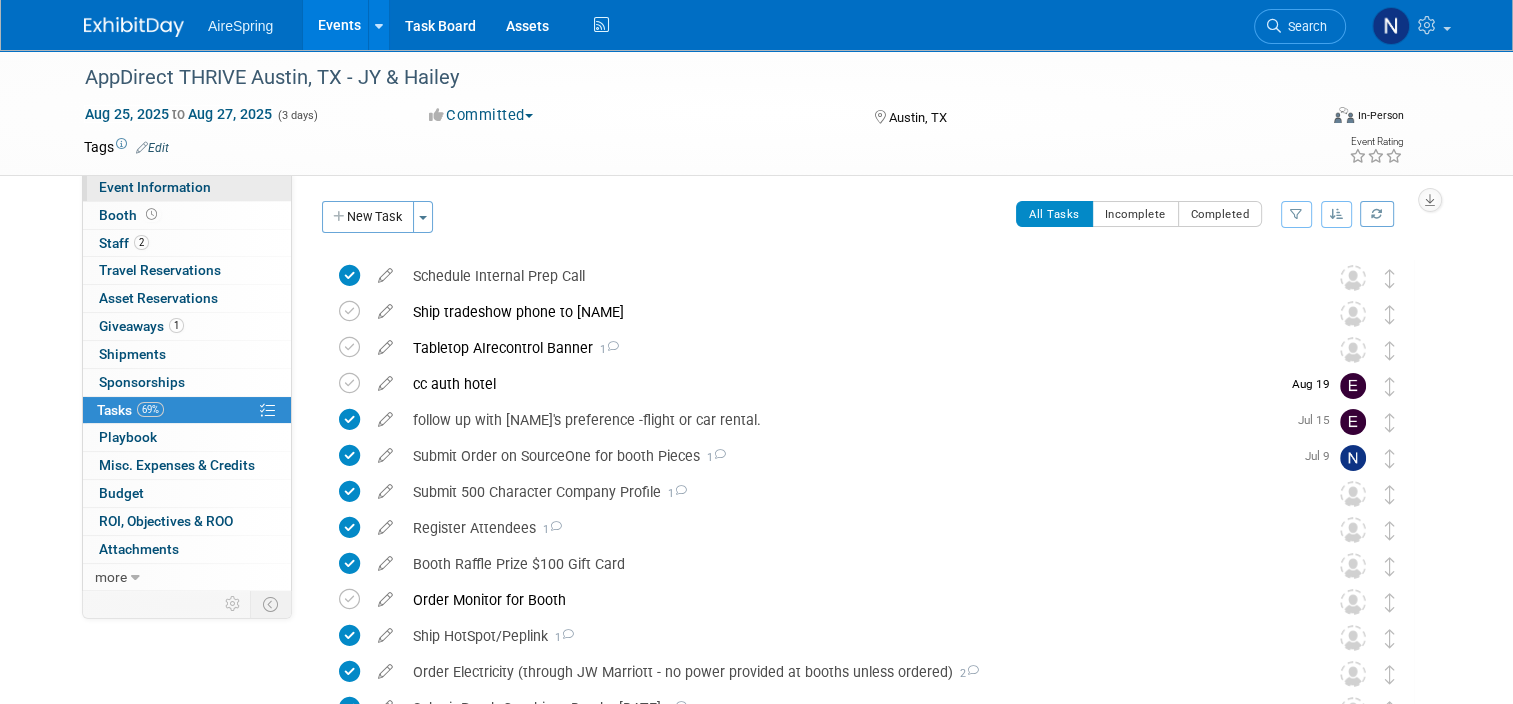 click on "Event Information" at bounding box center (155, 187) 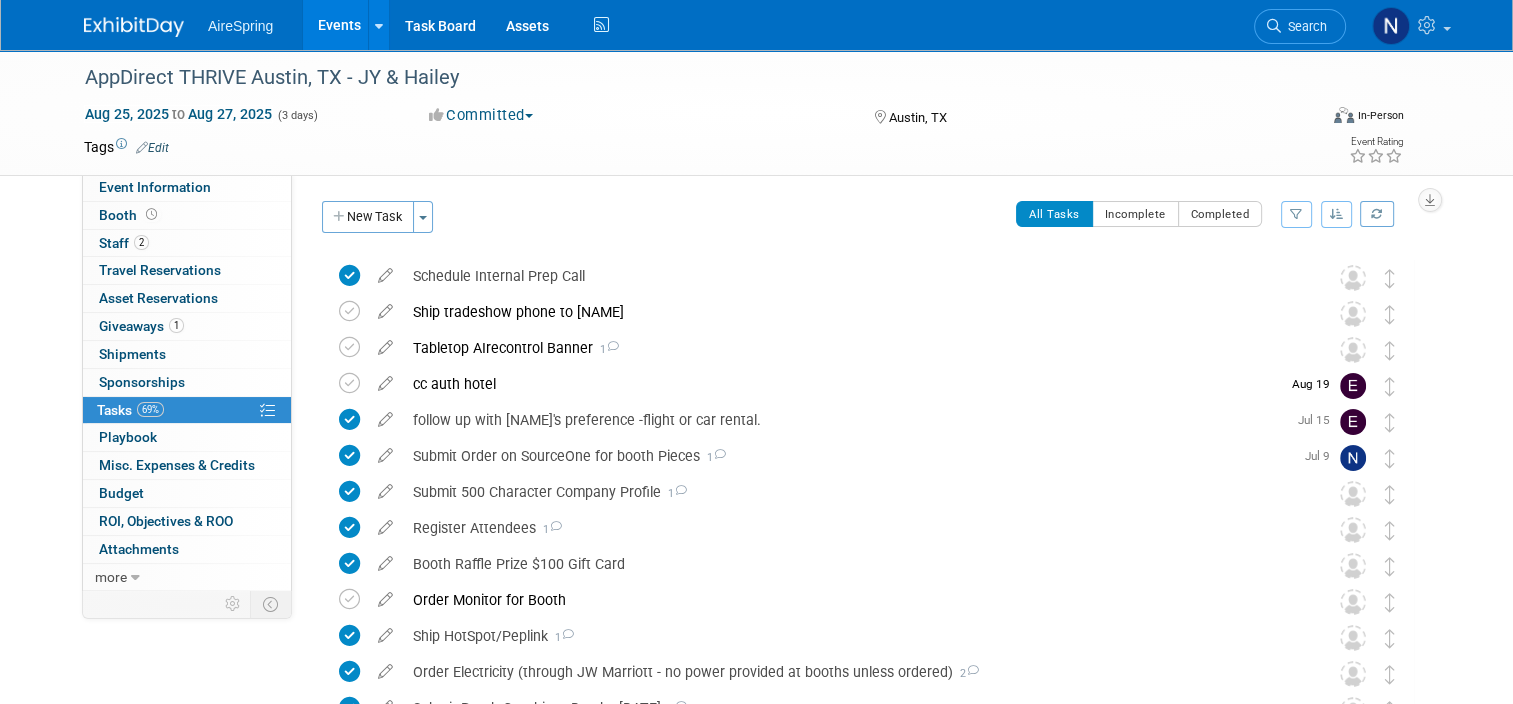 select on "Partner Event" 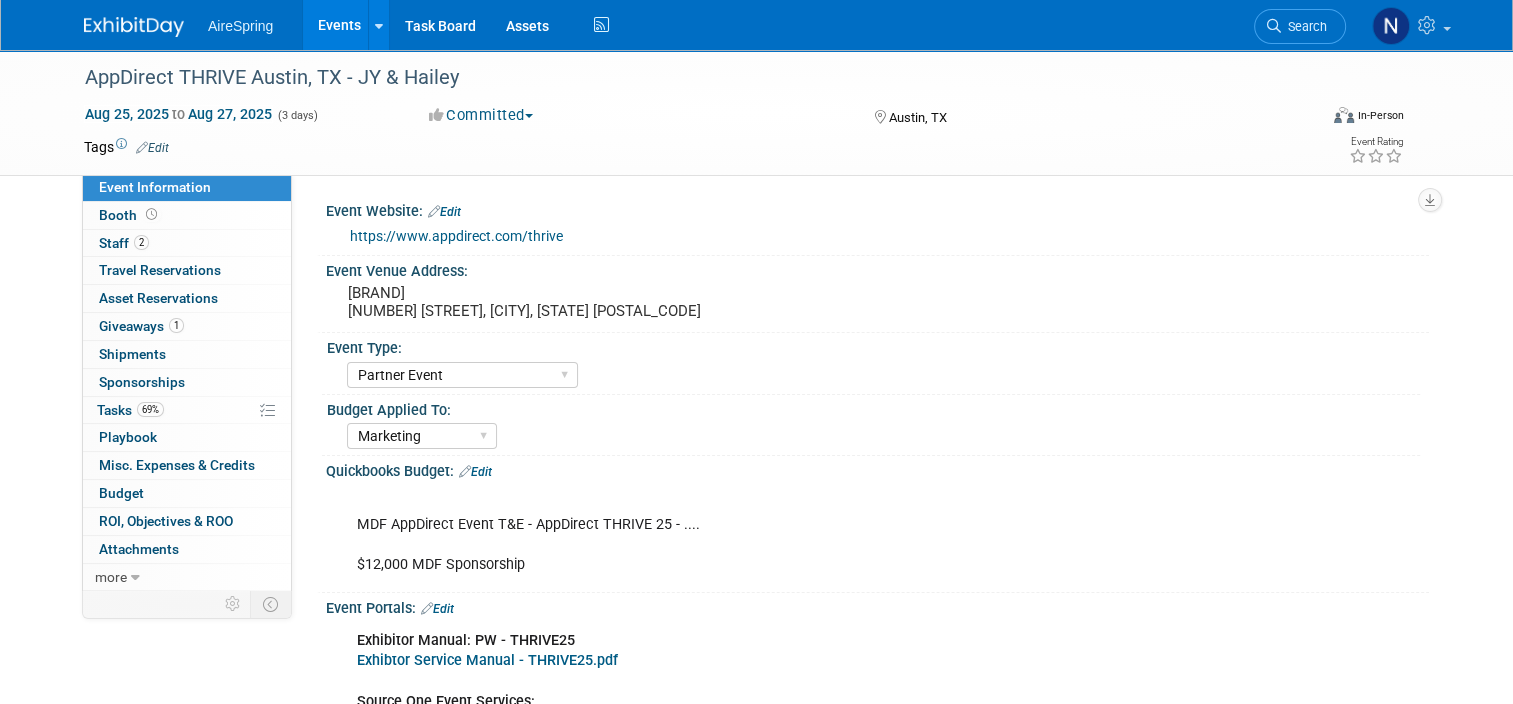 click on "Events" at bounding box center (339, 25) 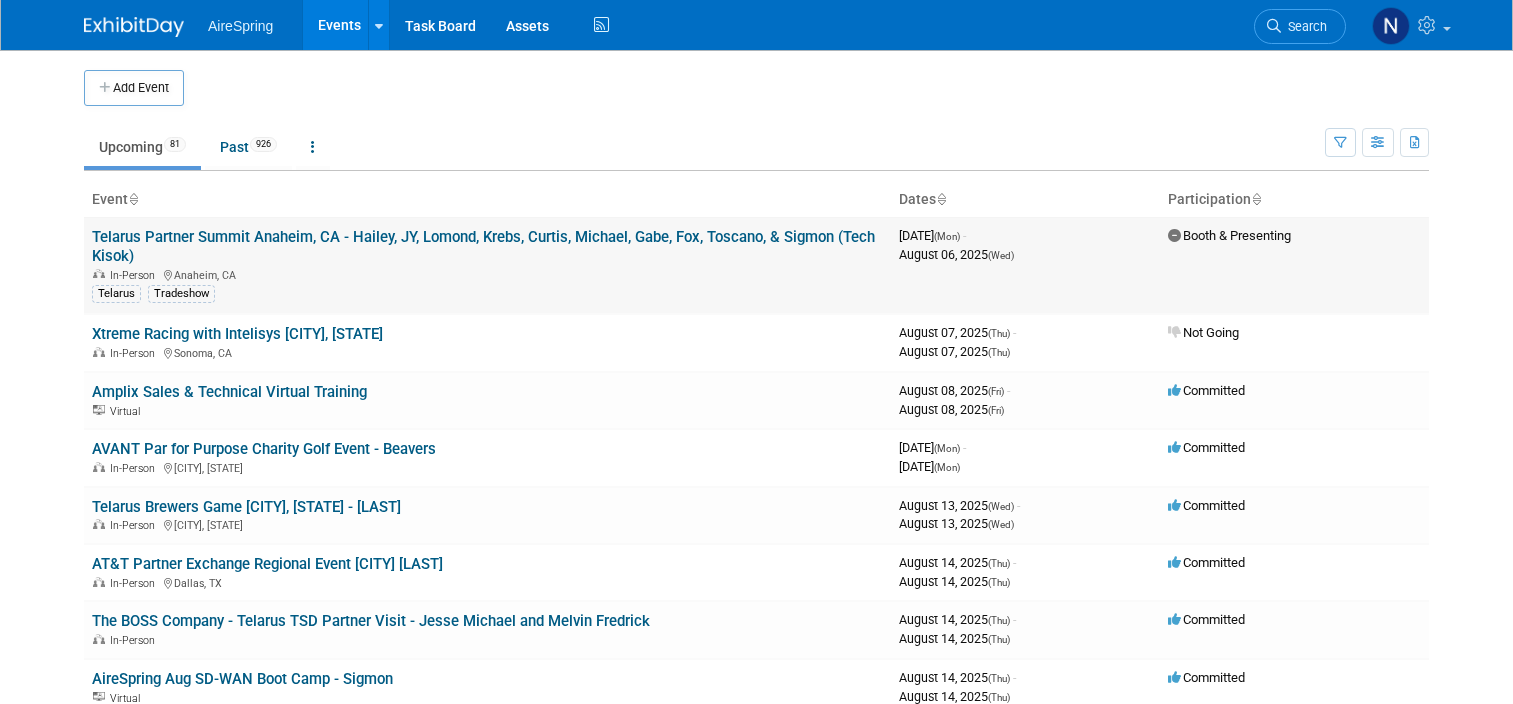 scroll, scrollTop: 0, scrollLeft: 0, axis: both 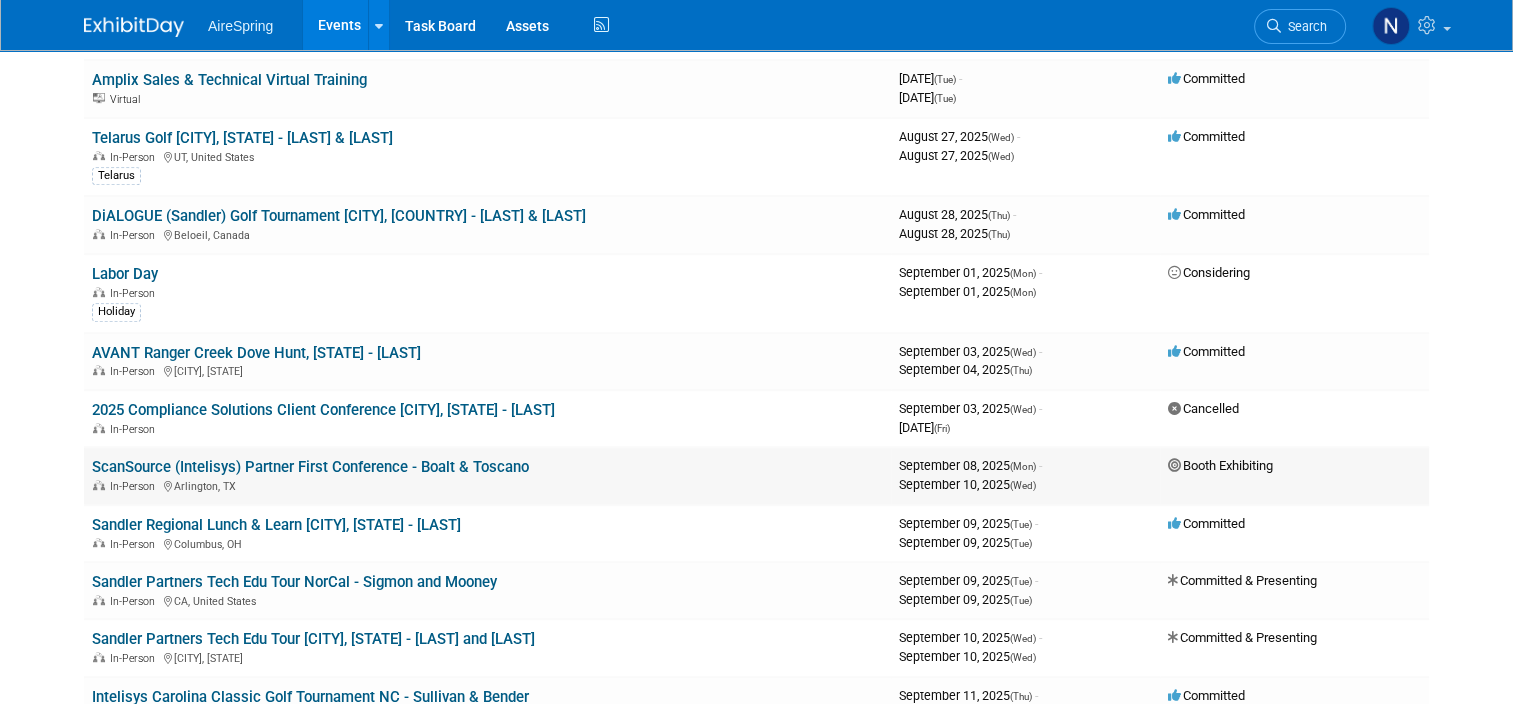 click on "ScanSource (Intelisys) Partner First Conference - Boalt & Toscano" at bounding box center [310, 467] 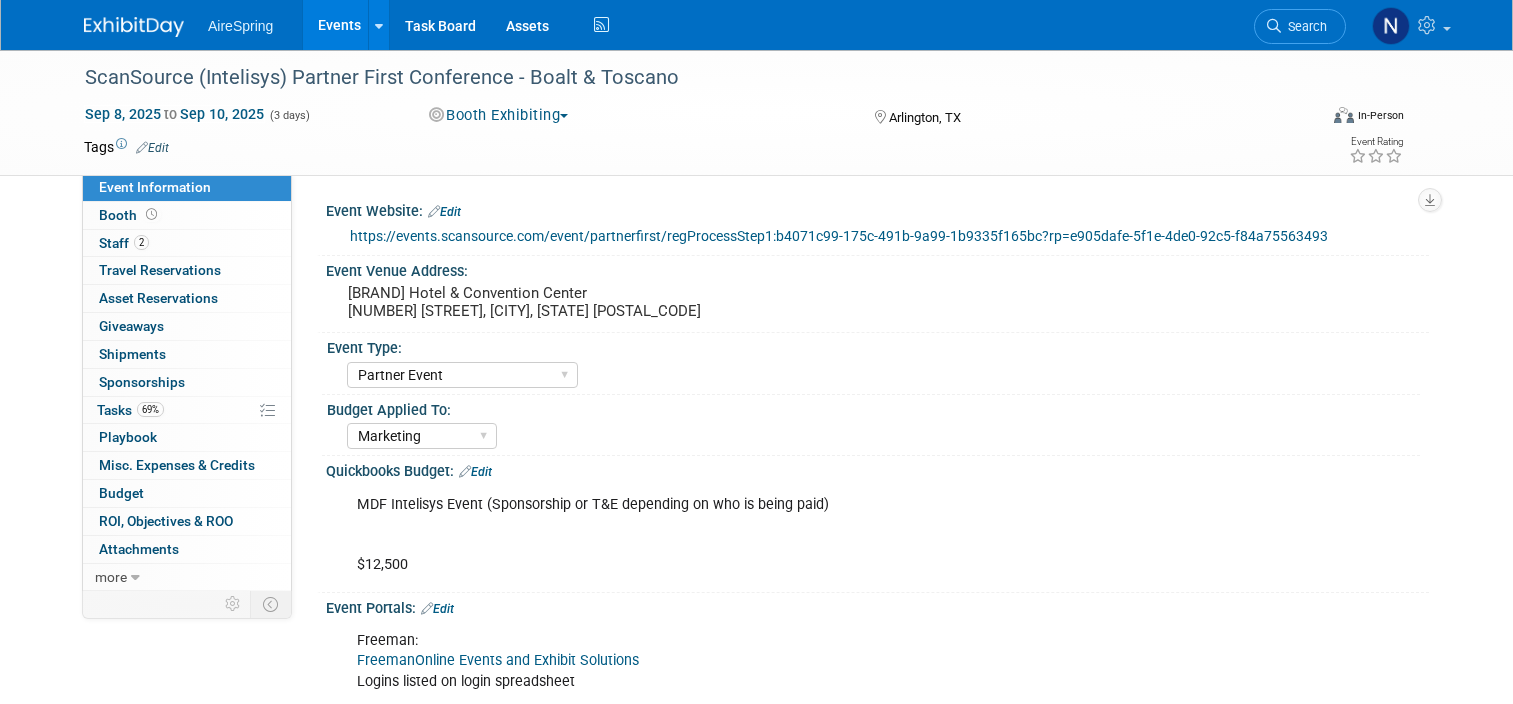 select on "Partner Event" 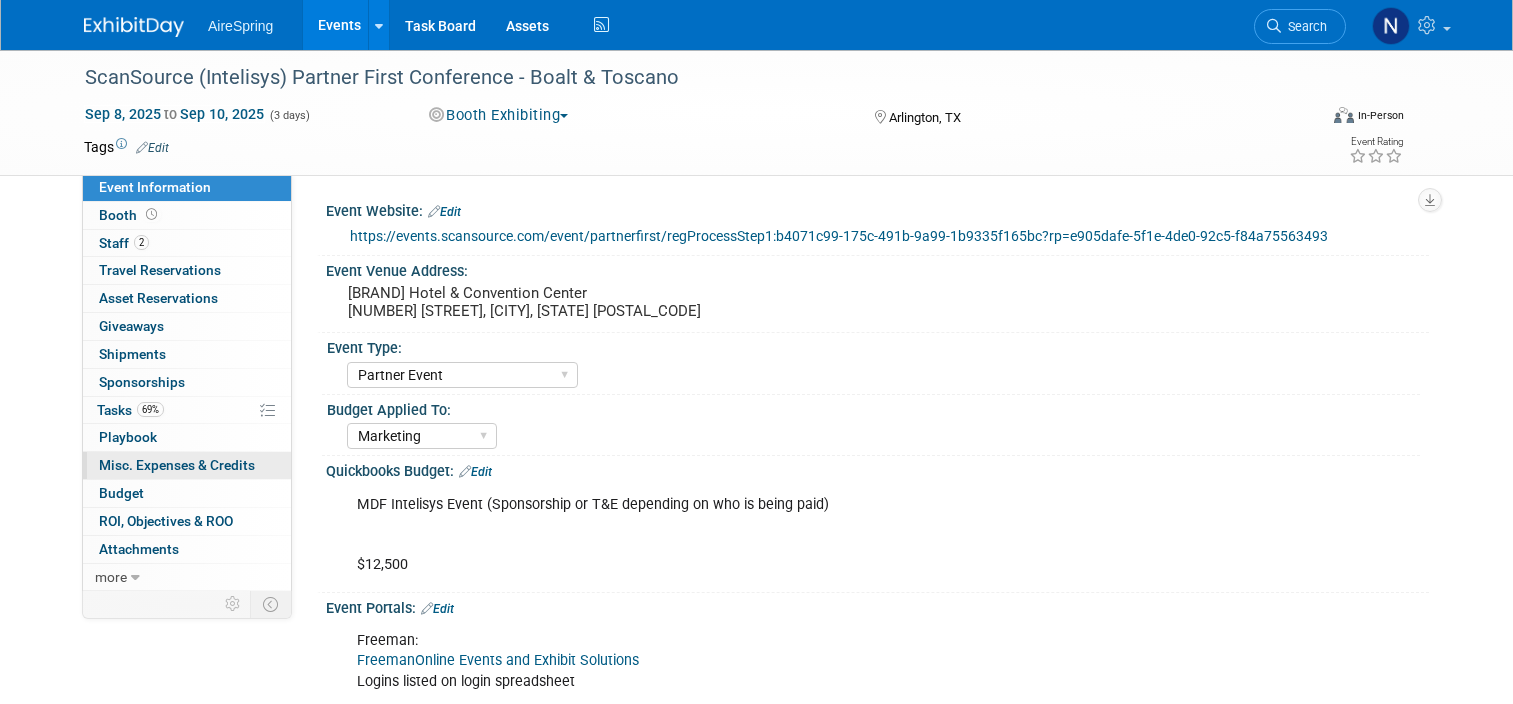 scroll, scrollTop: 0, scrollLeft: 0, axis: both 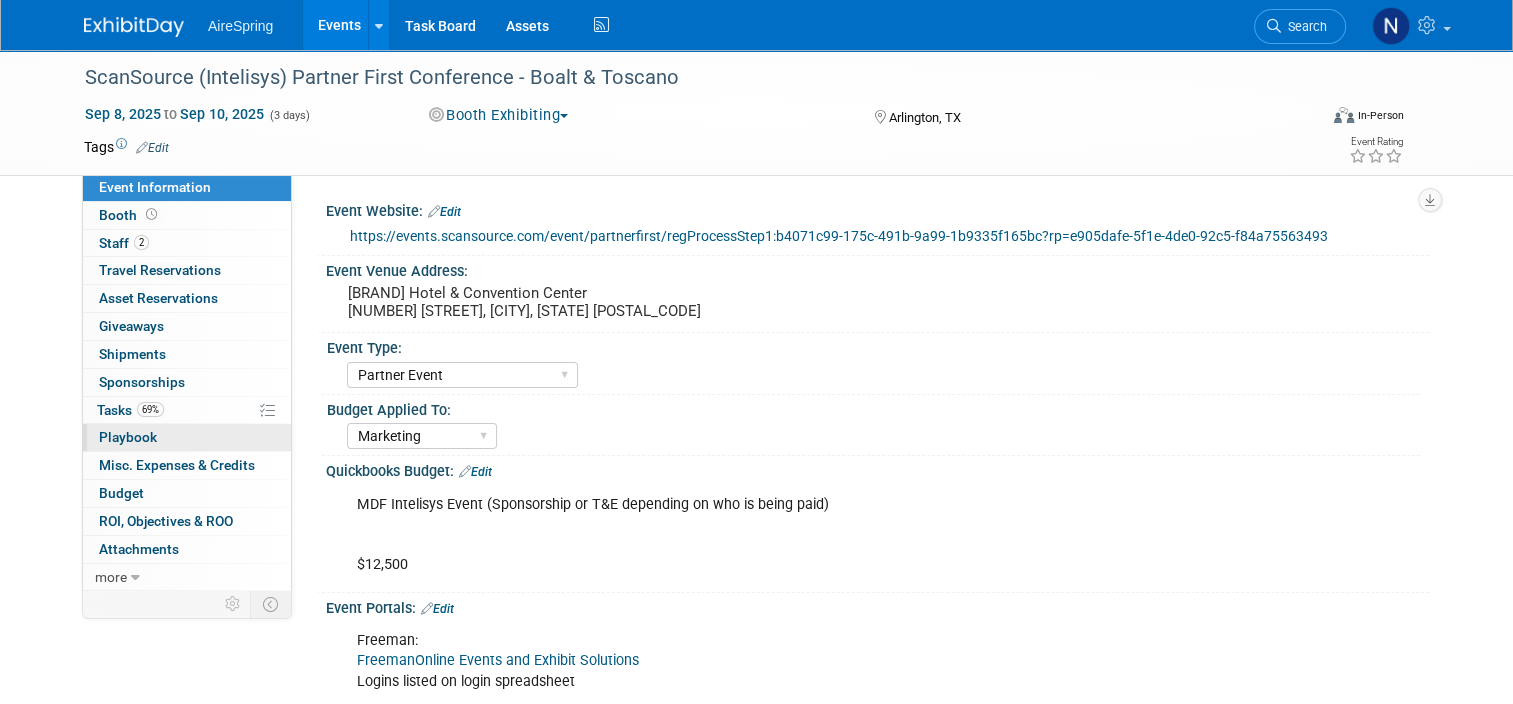 click on "0
Playbook 0" at bounding box center (187, 437) 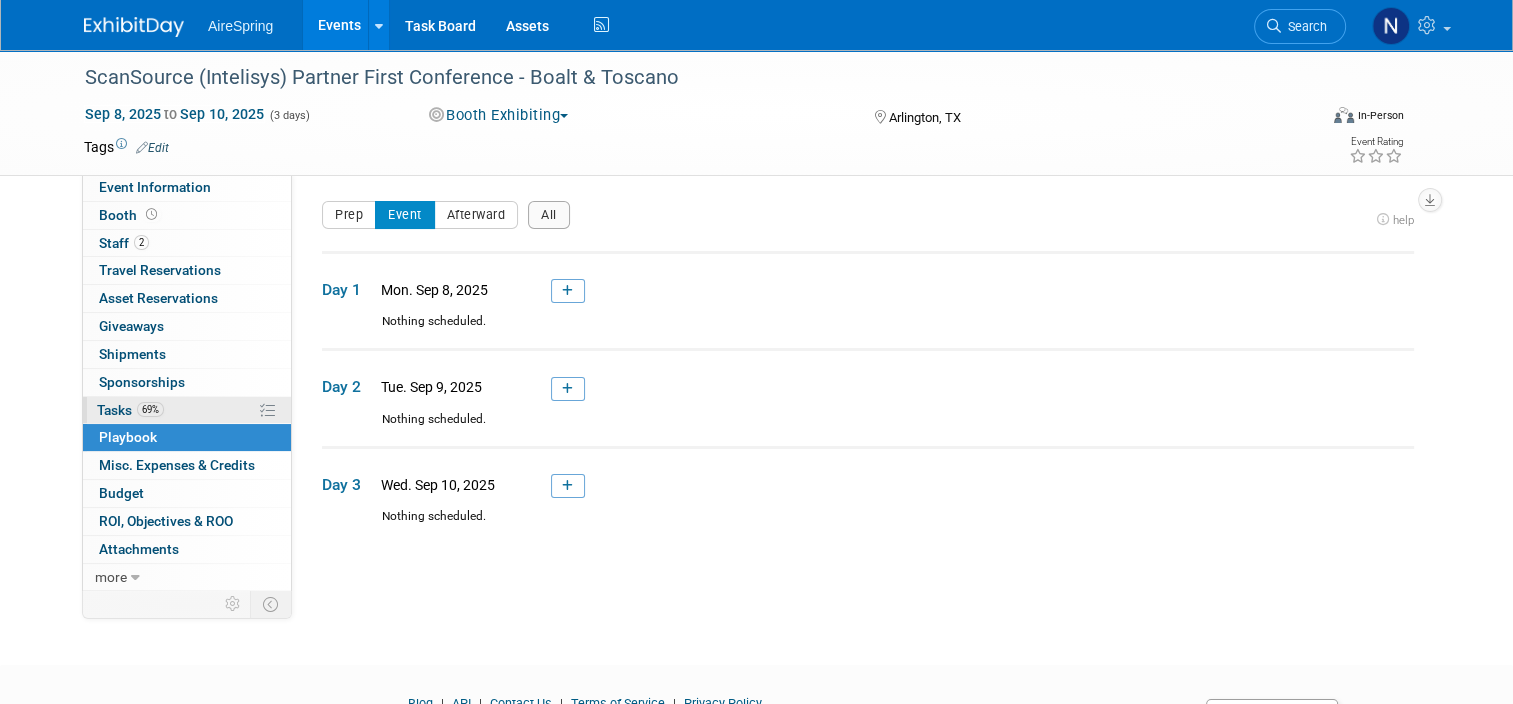 click on "69%
Tasks 69%" at bounding box center (187, 410) 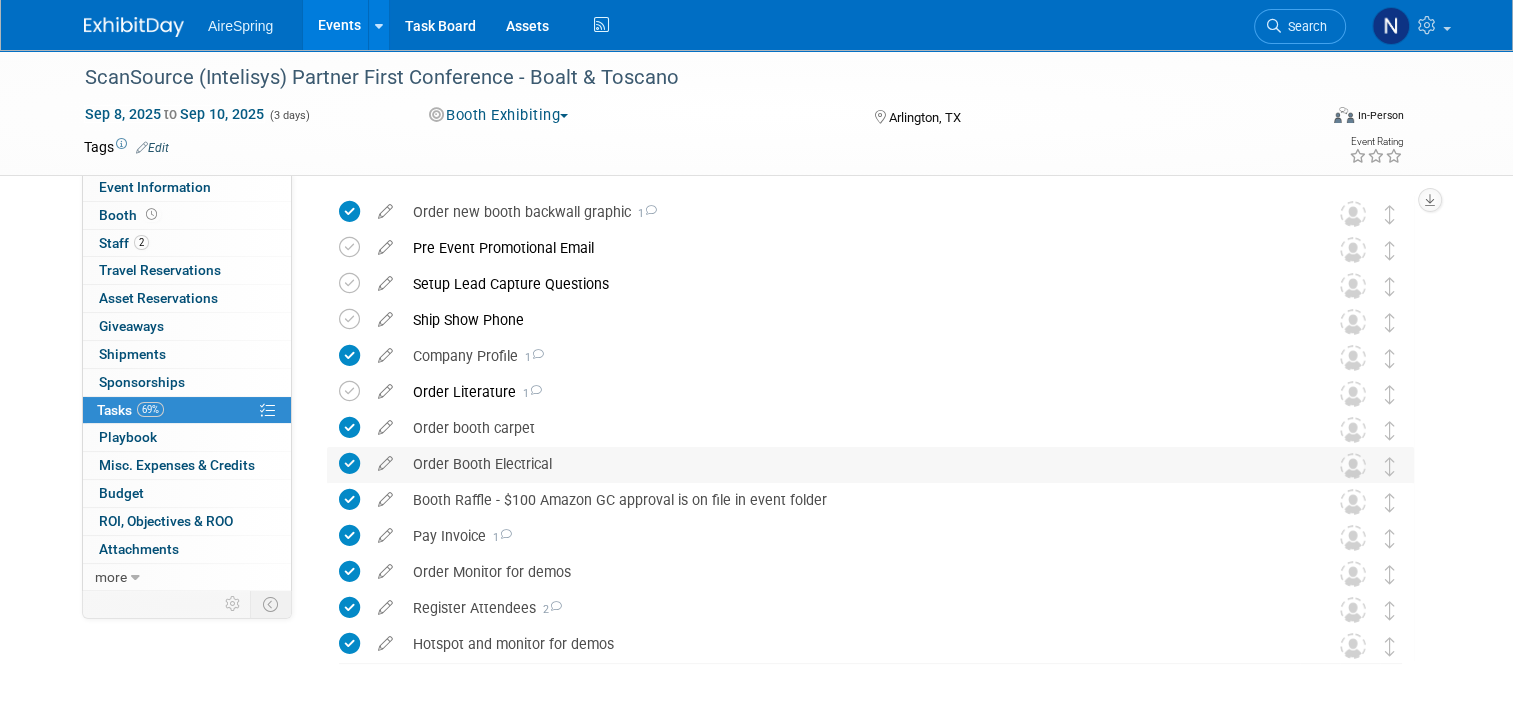 scroll, scrollTop: 100, scrollLeft: 0, axis: vertical 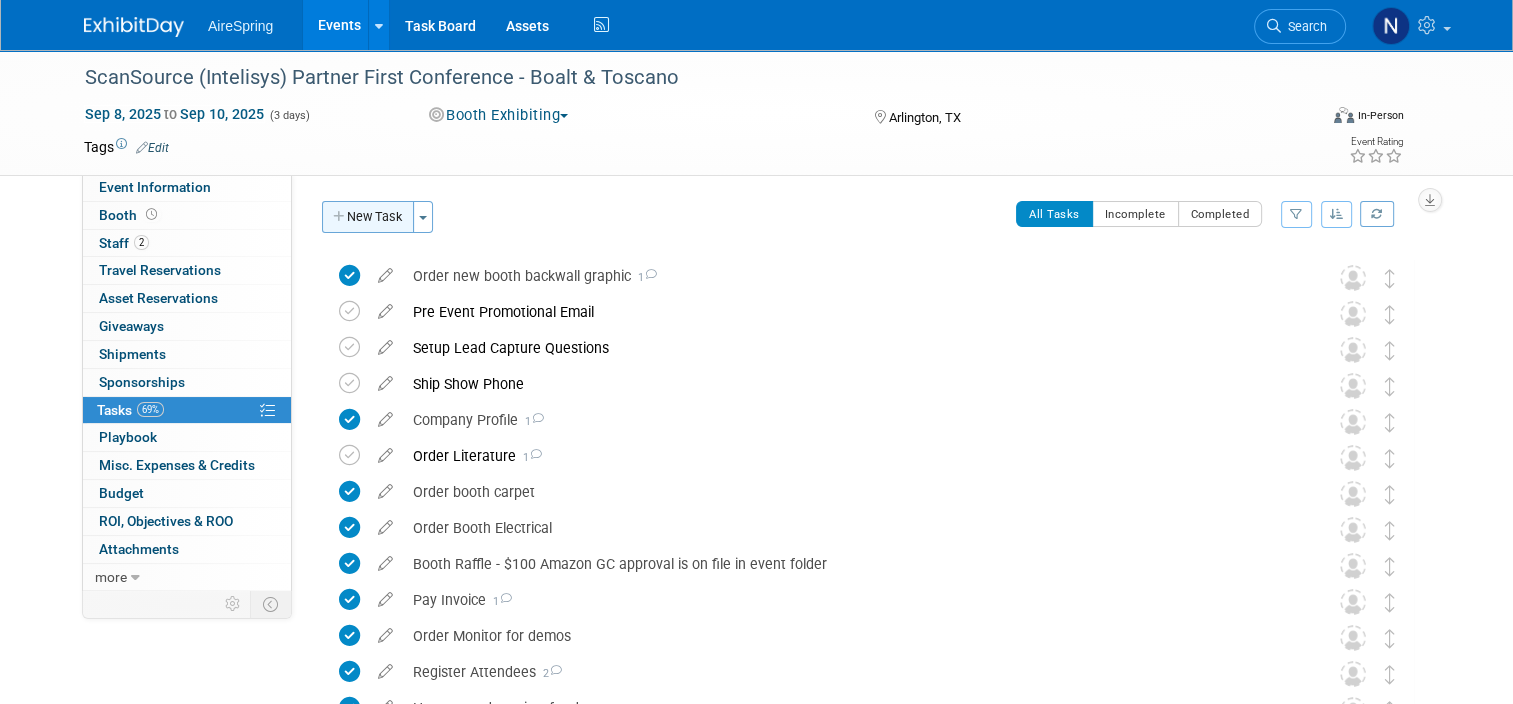 click on "New Task" at bounding box center (368, 217) 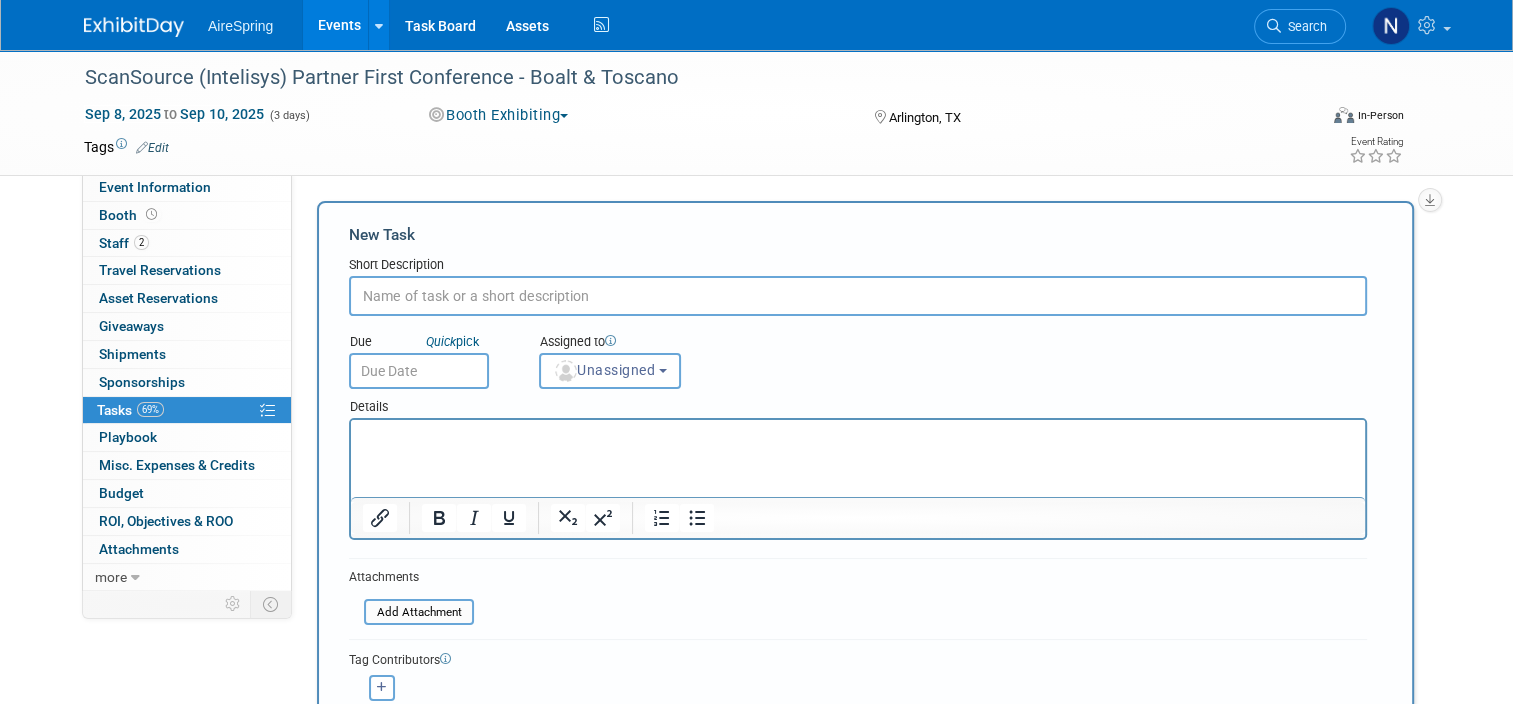 scroll, scrollTop: 0, scrollLeft: 0, axis: both 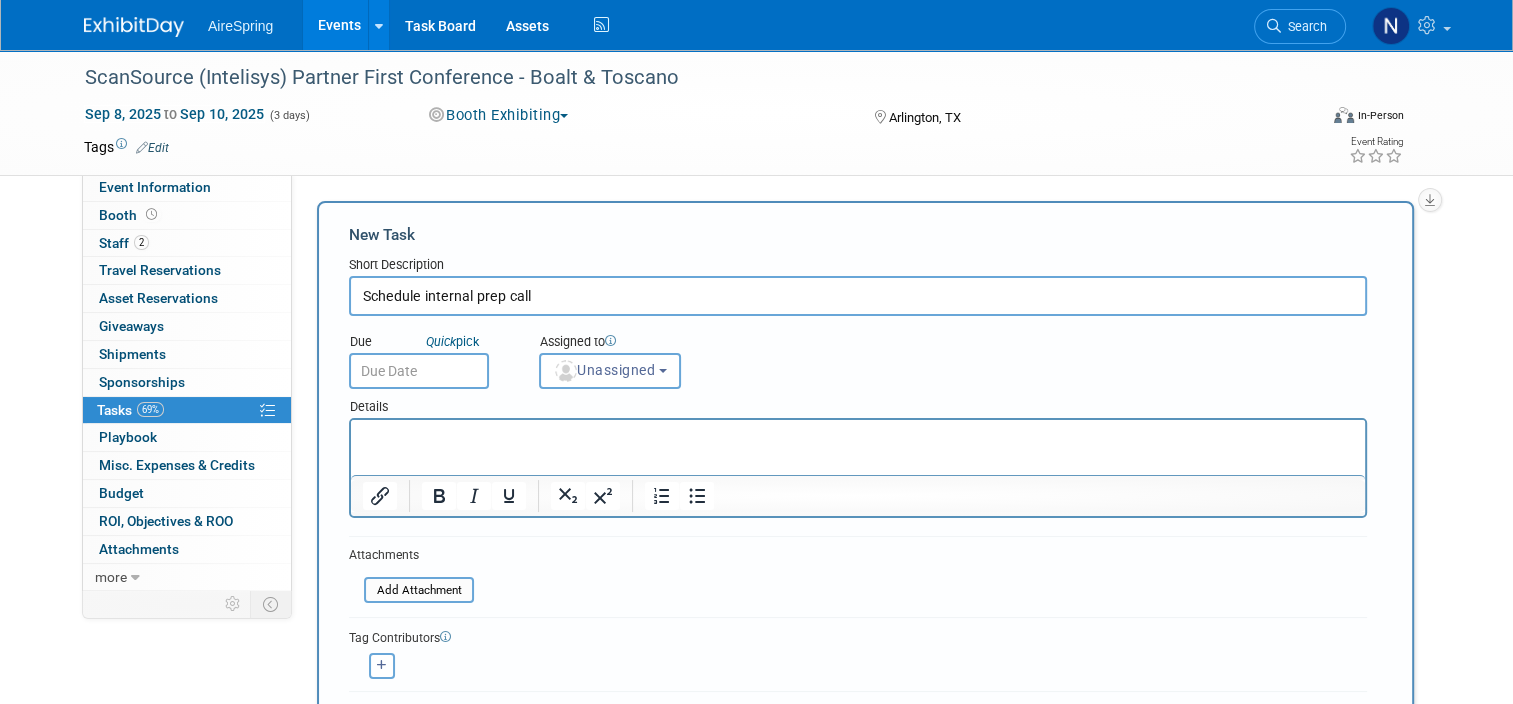 type on "Schedule internal prep call" 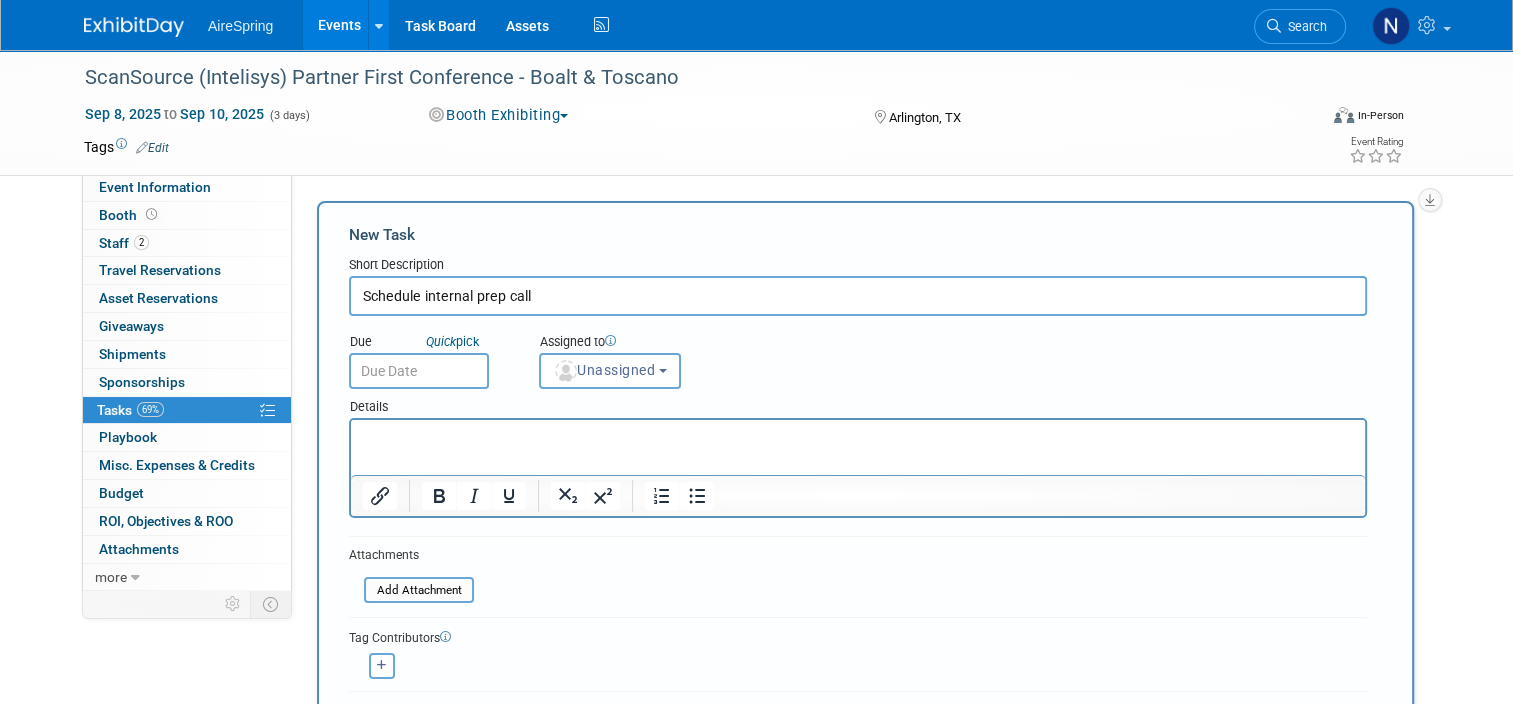 click on "Save" at bounding box center [384, 727] 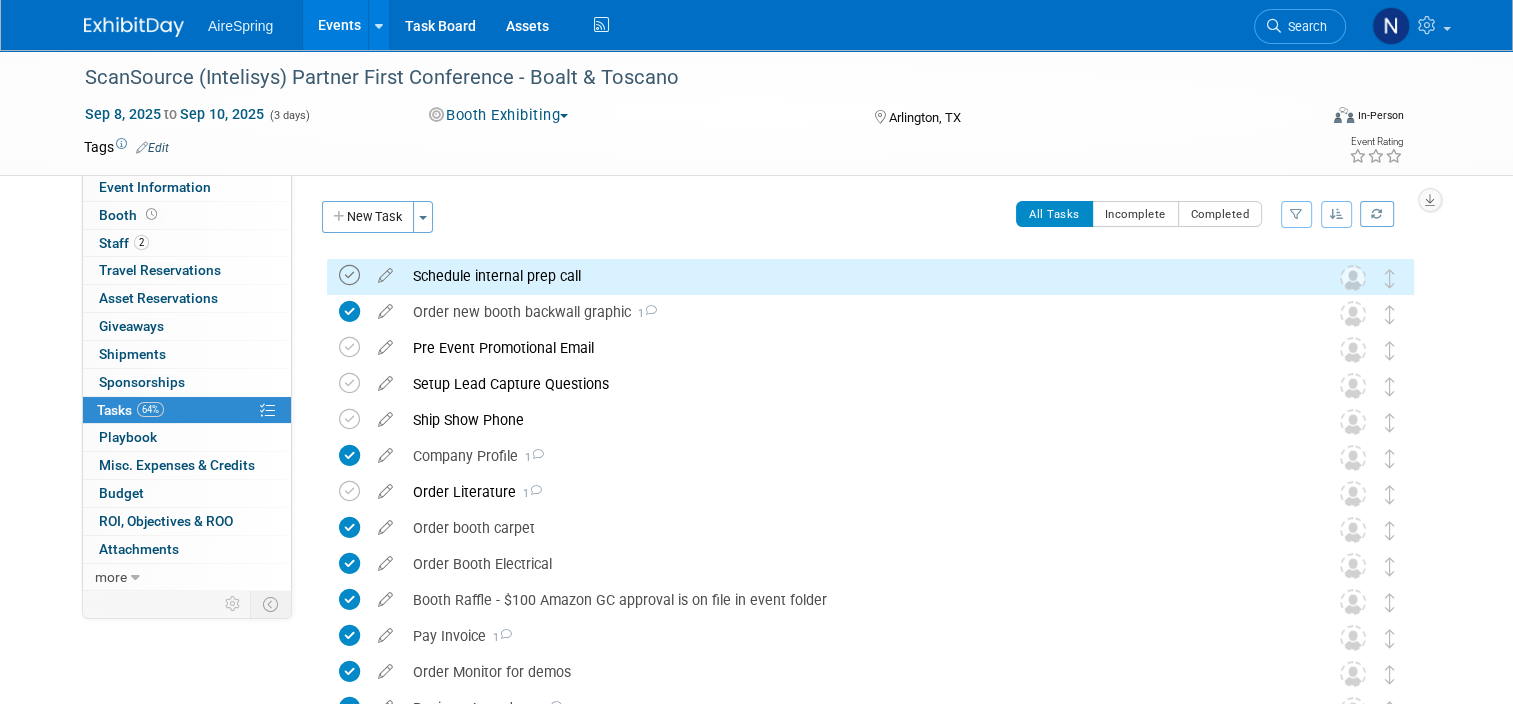 click at bounding box center [349, 275] 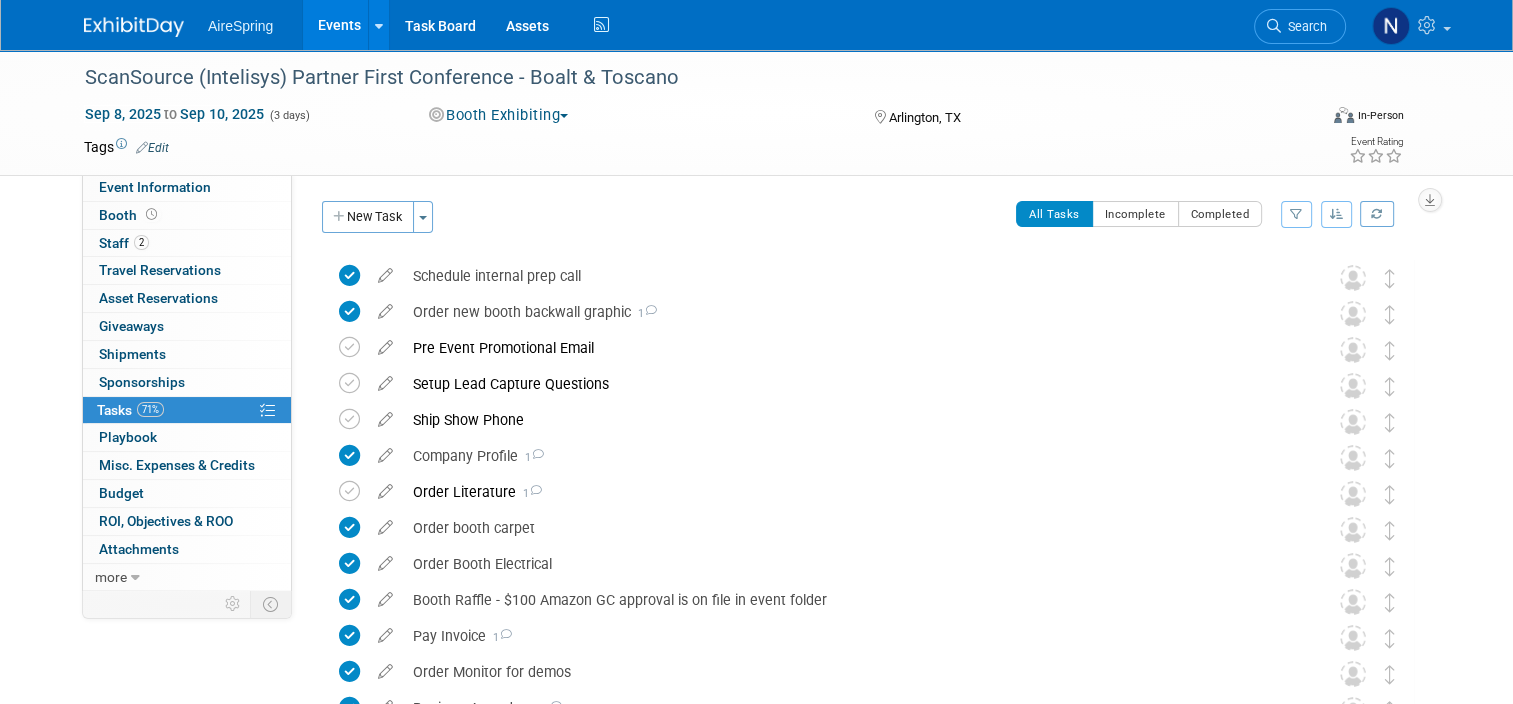 click on "Events" at bounding box center [339, 25] 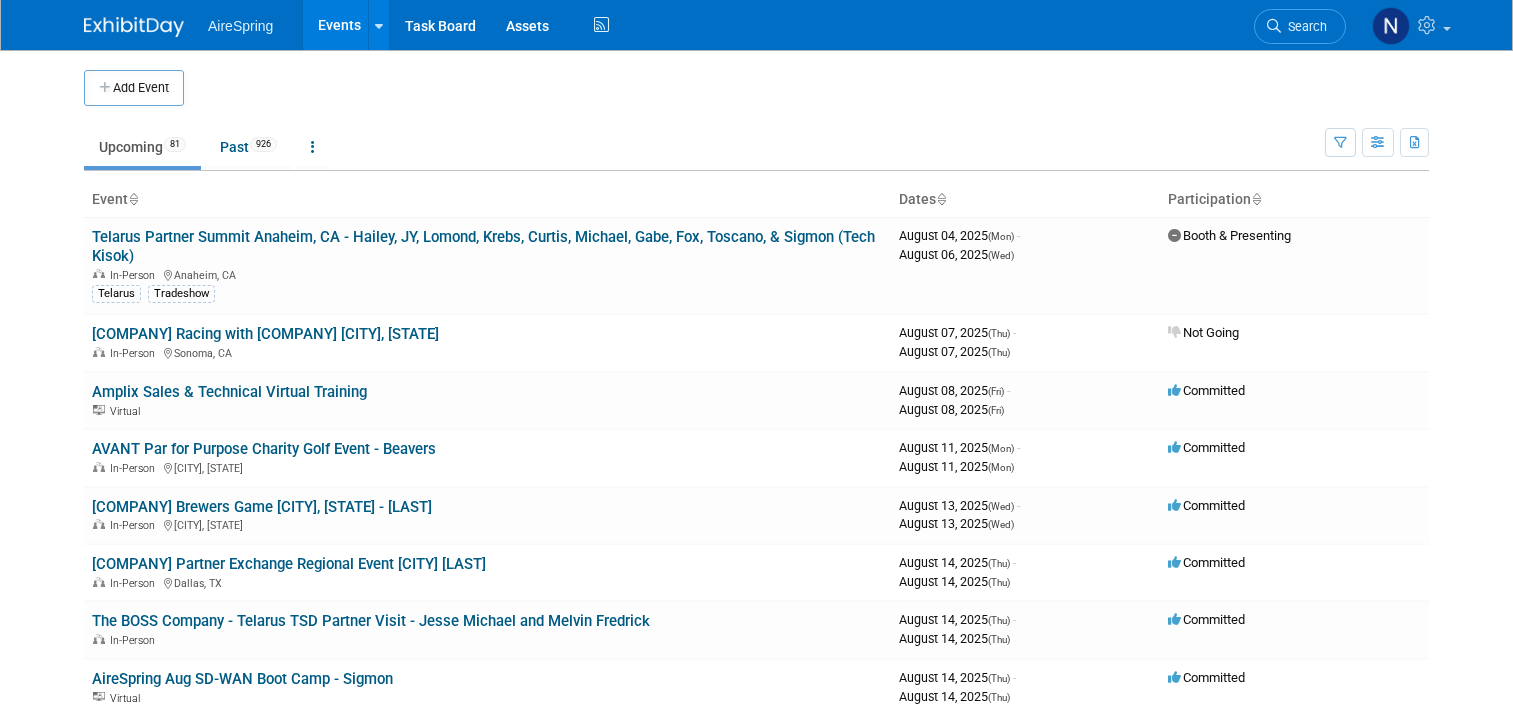 scroll, scrollTop: 500, scrollLeft: 0, axis: vertical 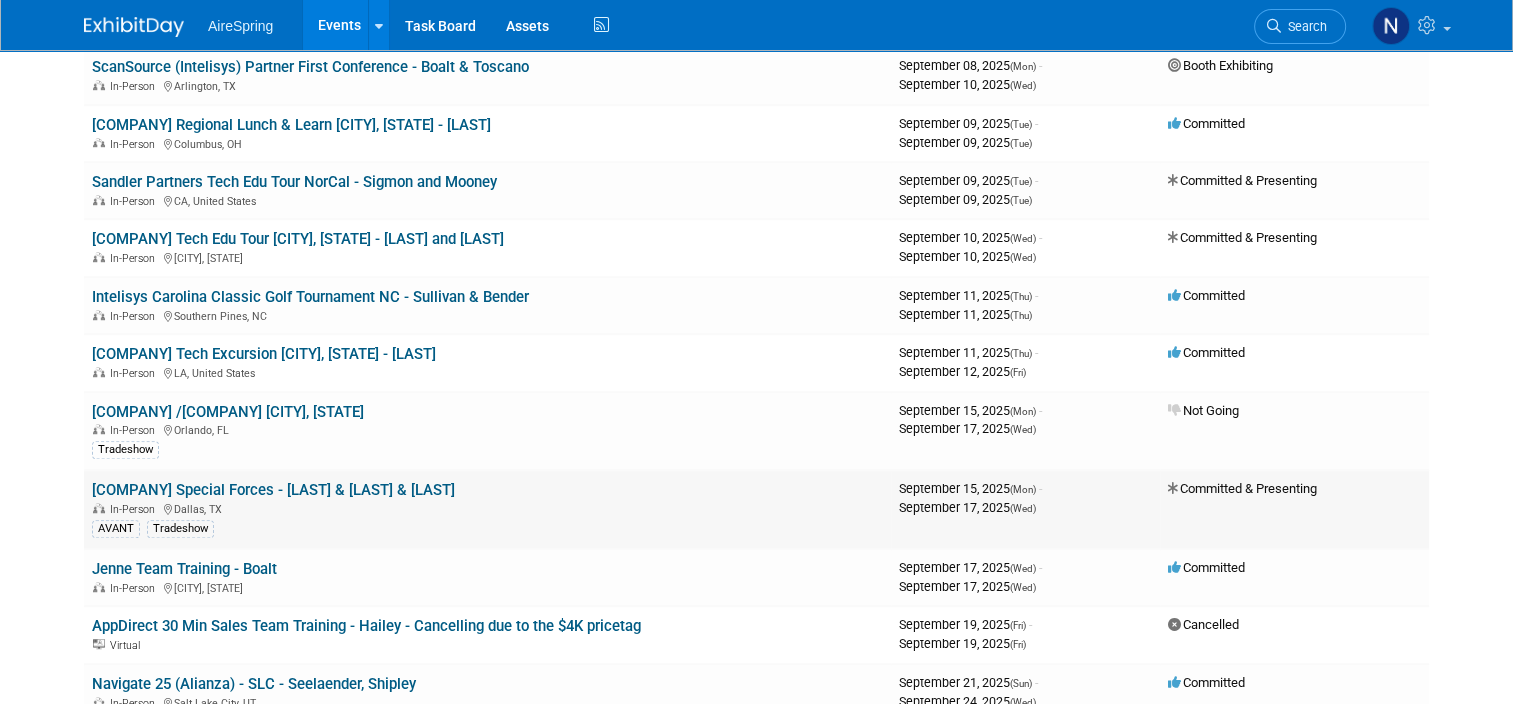 click on "Avant Special Forces - [INITIALS] & Beavers & Petschel" at bounding box center [273, 490] 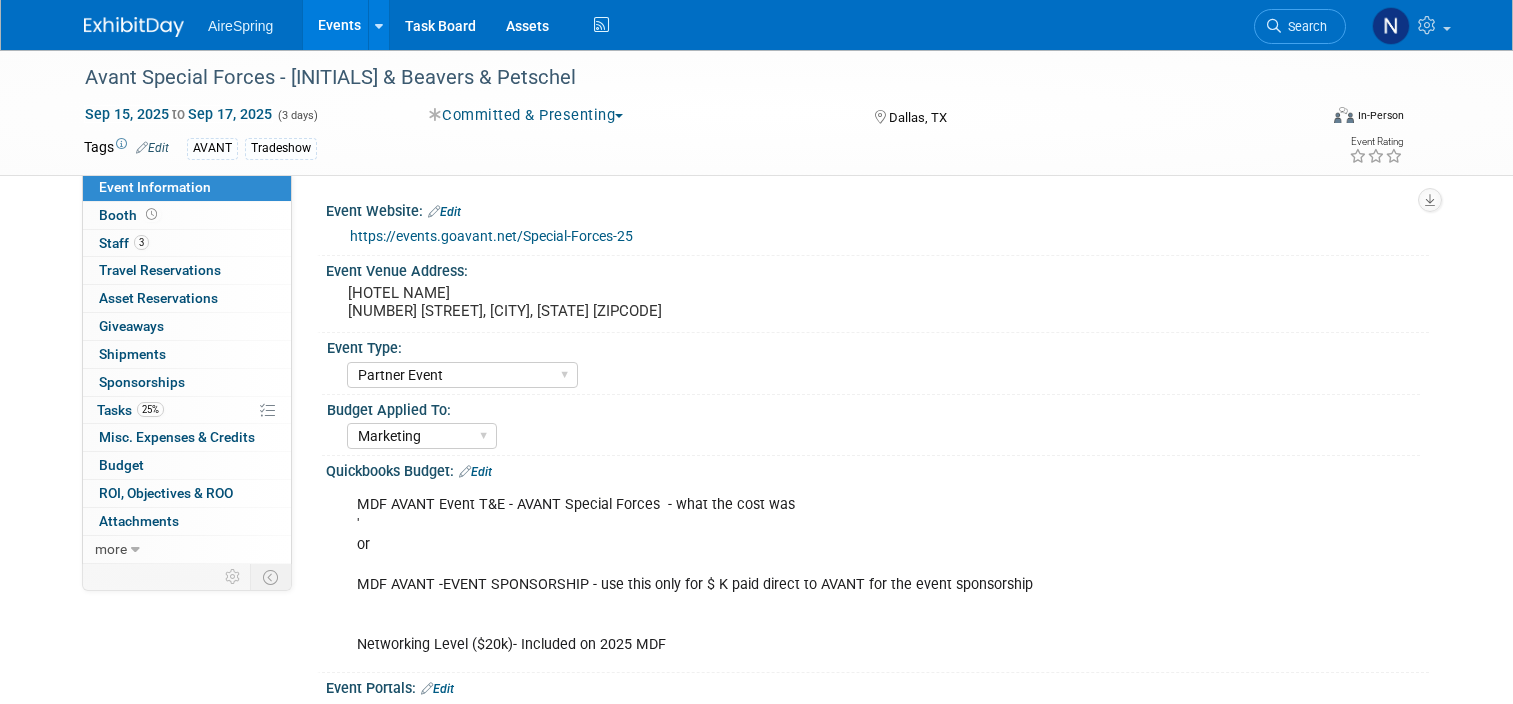 select on "Partner Event" 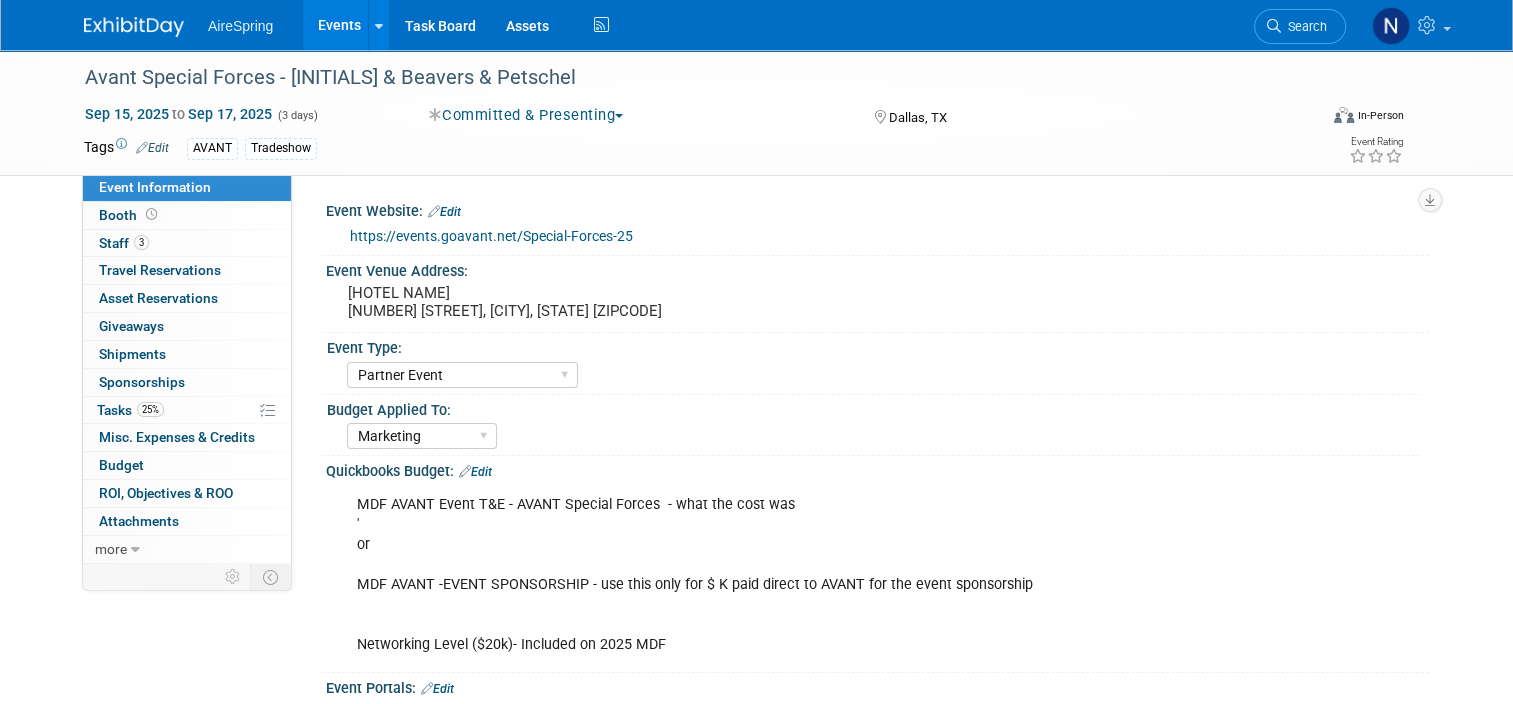 scroll, scrollTop: 0, scrollLeft: 0, axis: both 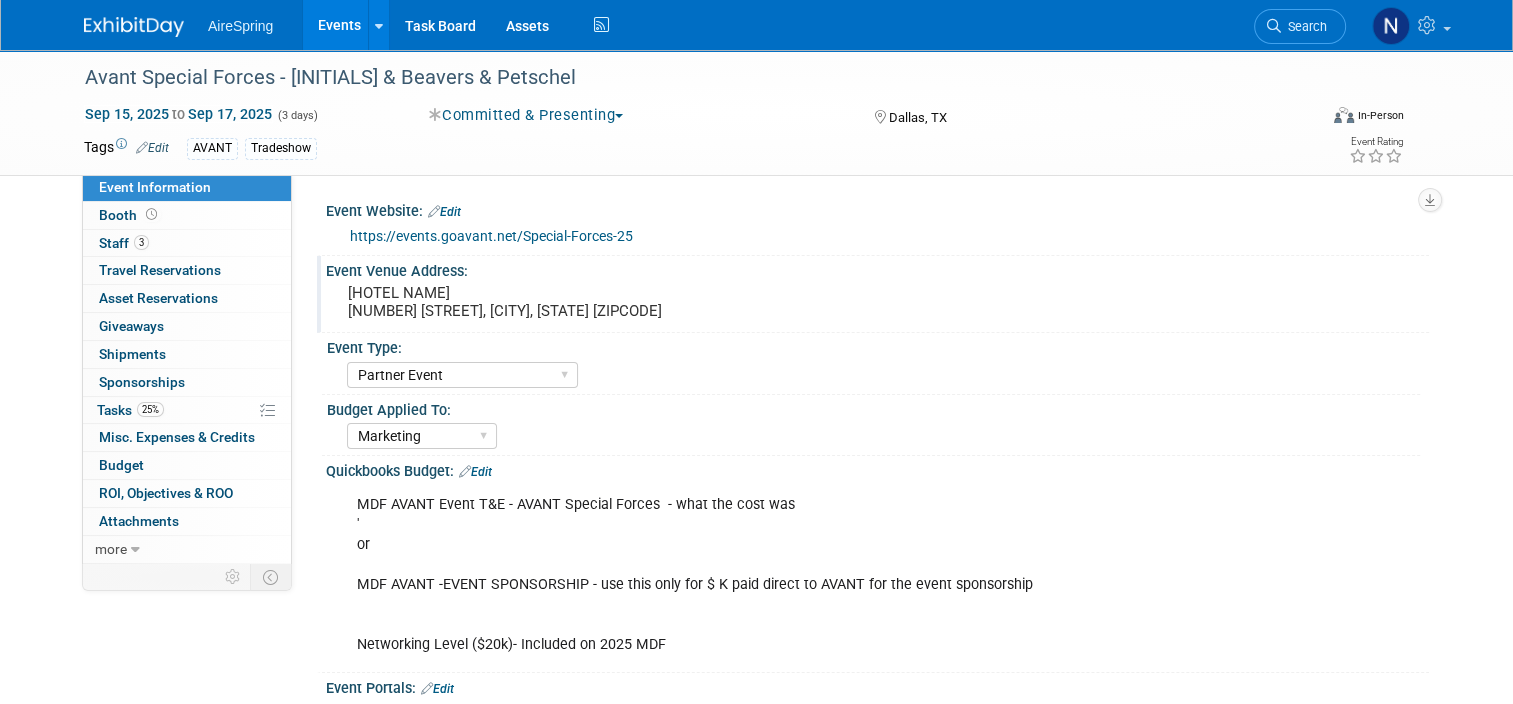 click on "[HOTEL NAME]
[NUMBER] [STREET], [CITY], [STATE] [ZIPCODE]" at bounding box center [556, 302] 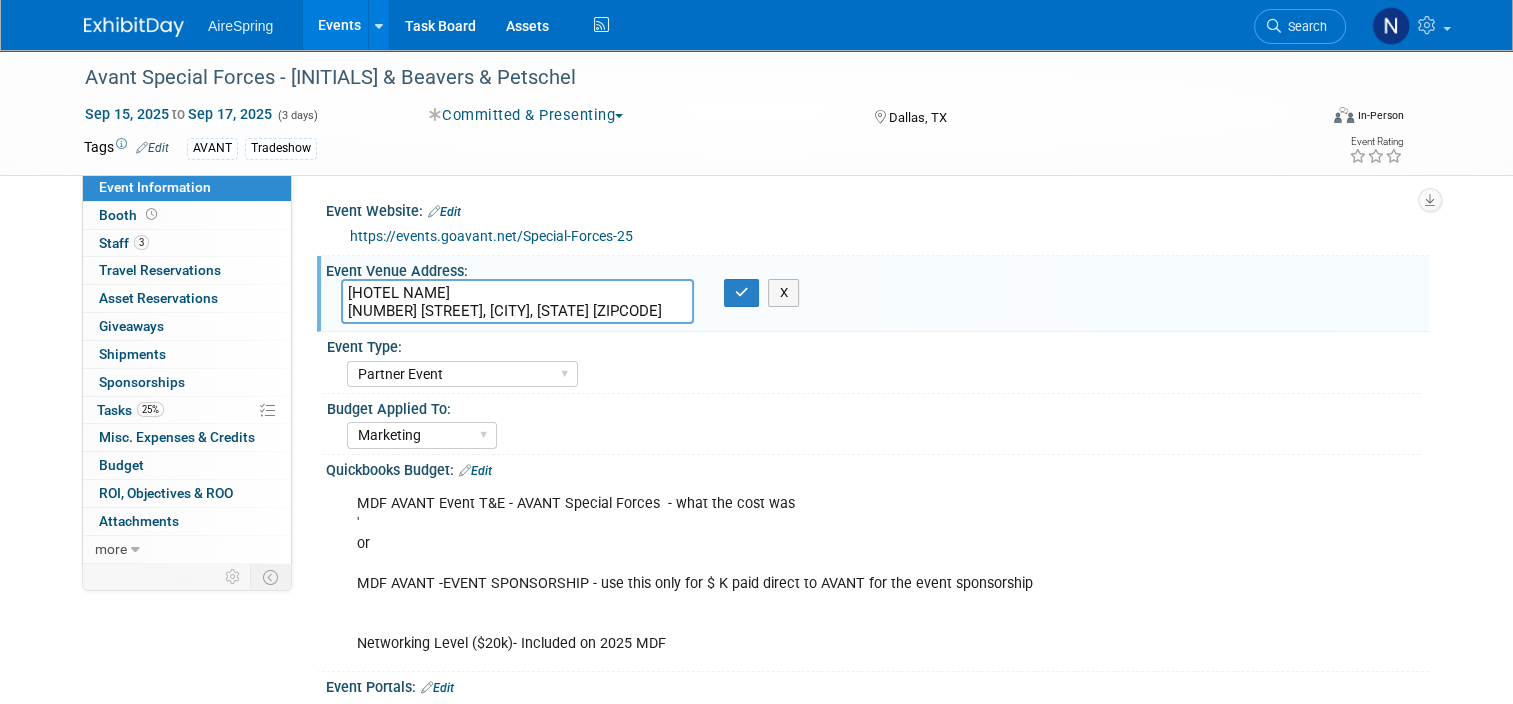 drag, startPoint x: 499, startPoint y: 286, endPoint x: 327, endPoint y: 292, distance: 172.10461 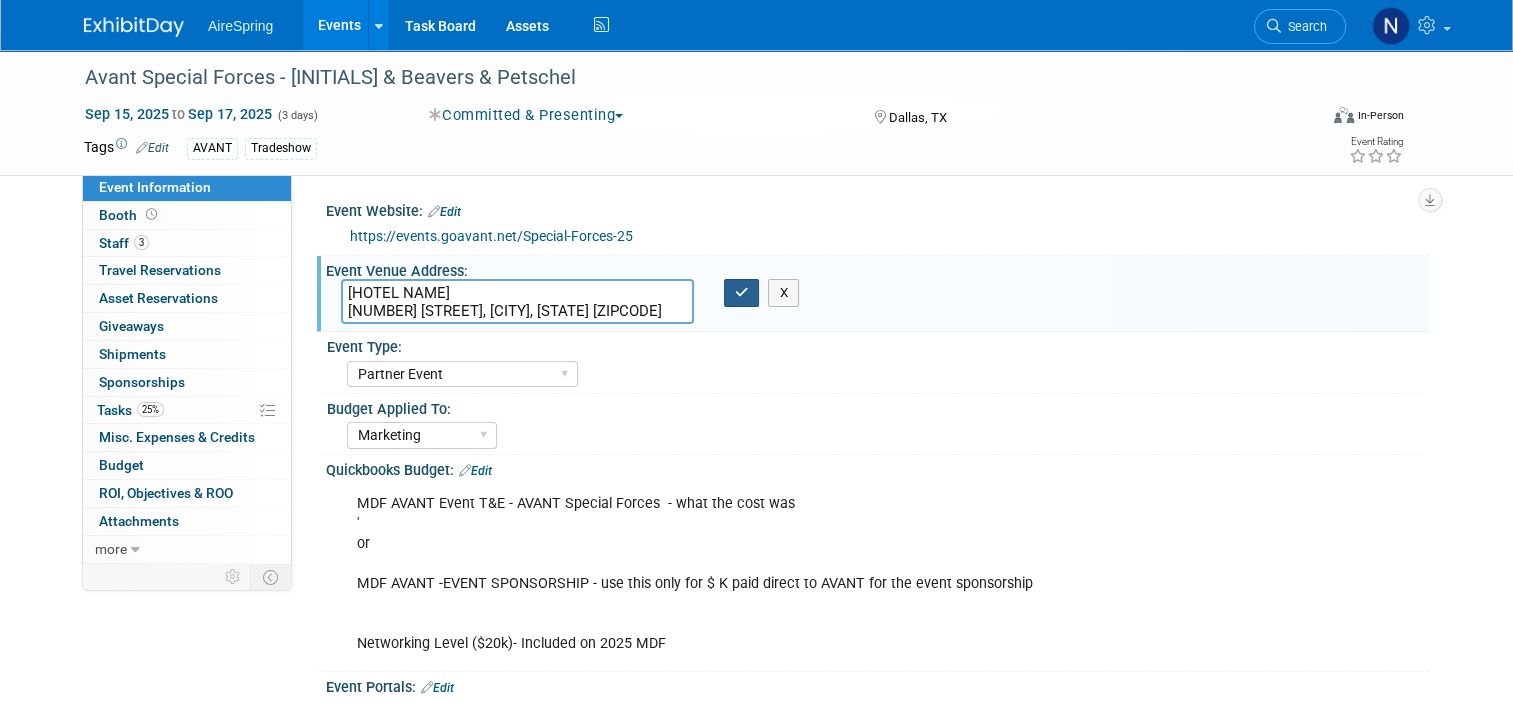 click at bounding box center [742, 292] 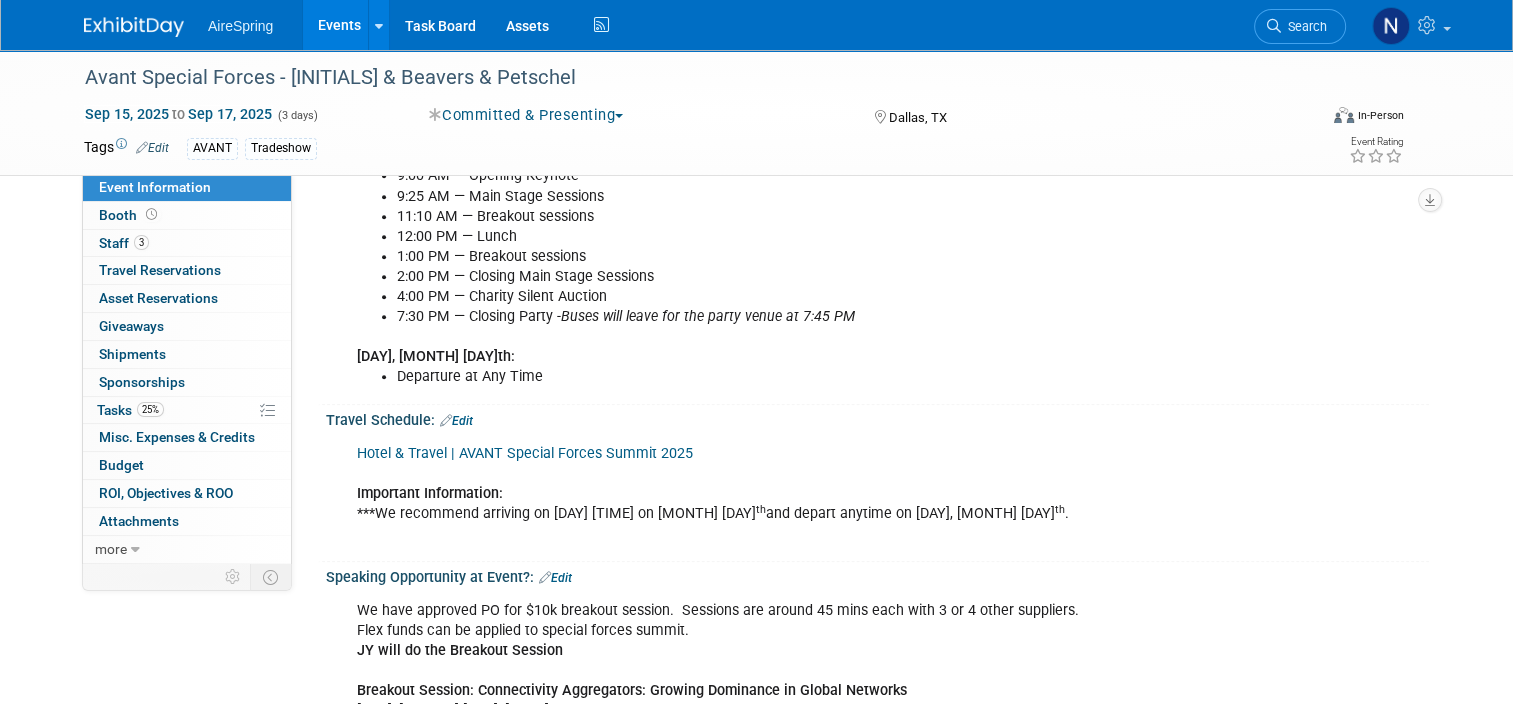 scroll, scrollTop: 1500, scrollLeft: 0, axis: vertical 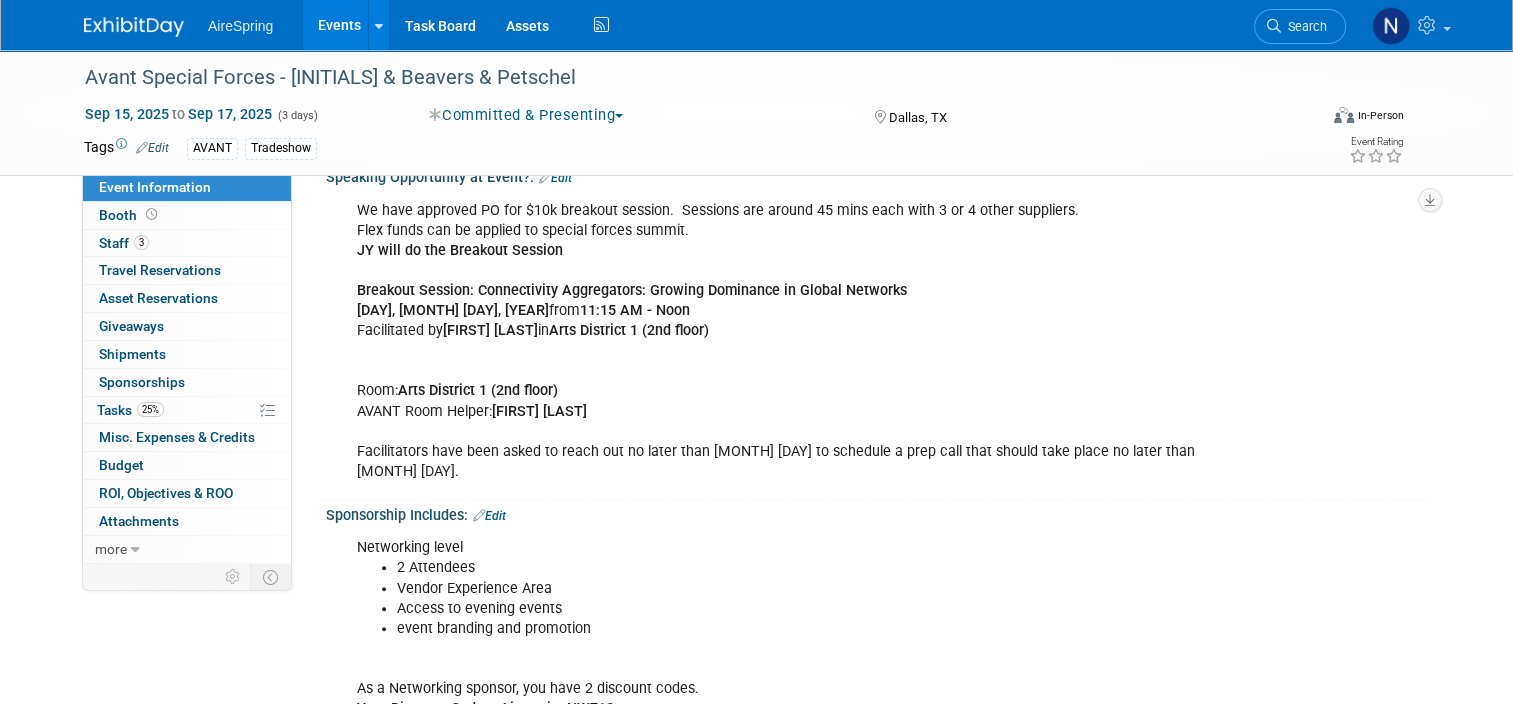 click on "We have approved PO for $10k breakout session.  Sessions are around 45 mins each with 3 or 4 other suppliers. Flex funds can be applied to special forces summit. JY will do the Breakout Session Breakout Session: Connectivity Aggregators: Growing Dominance in Global Networks  Tuesday, September 16, 2025,  from  11:15 AM - Noon  Facilitated by  Eric Cooke  in  Arts District 1 (2nd floor) Room:  Arts District 1 (2nd floor) AVANT Room Helper:  Pete Mandich Facilitators have been asked to reach out no later than August 20th to schedule a prep call that should take place no later than September 5th." at bounding box center [779, 341] 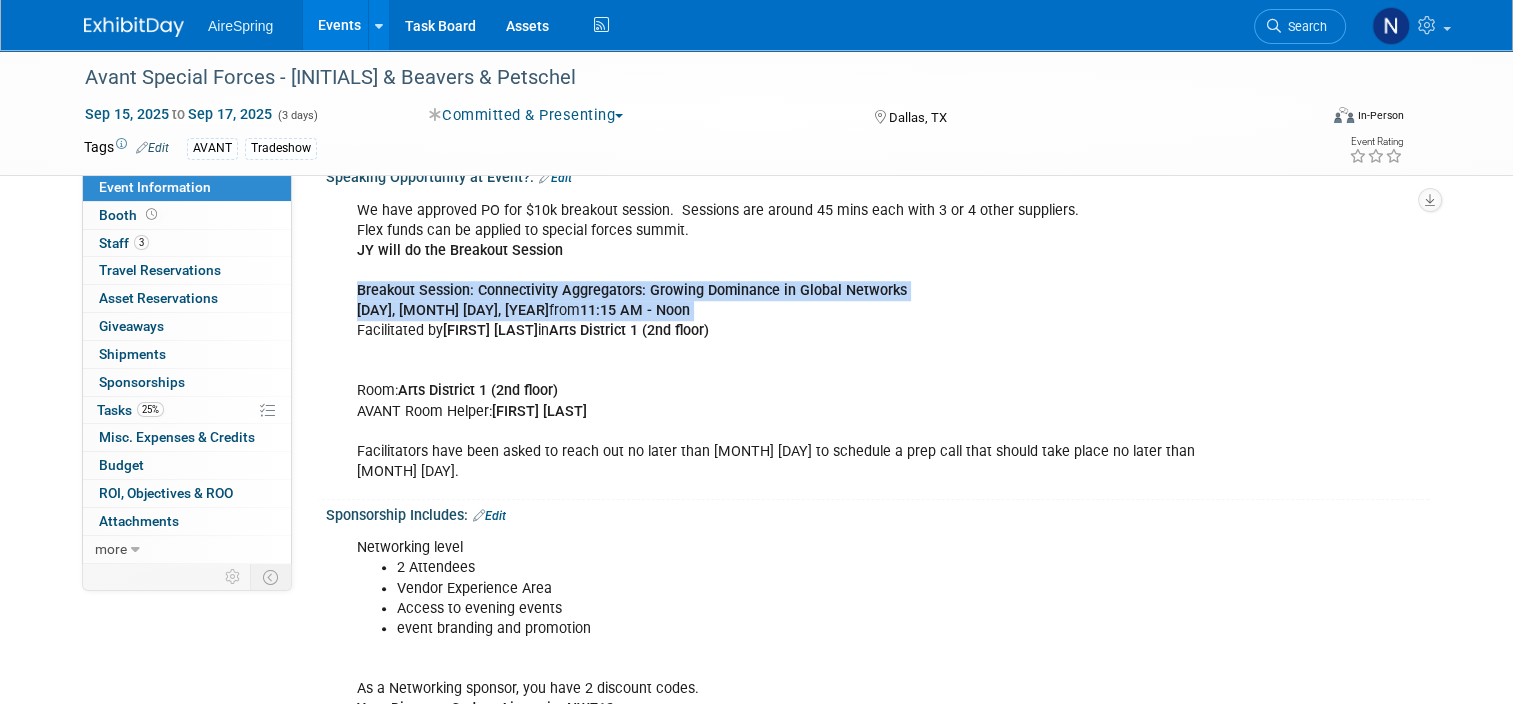drag, startPoint x: 705, startPoint y: 308, endPoint x: 374, endPoint y: 288, distance: 331.60367 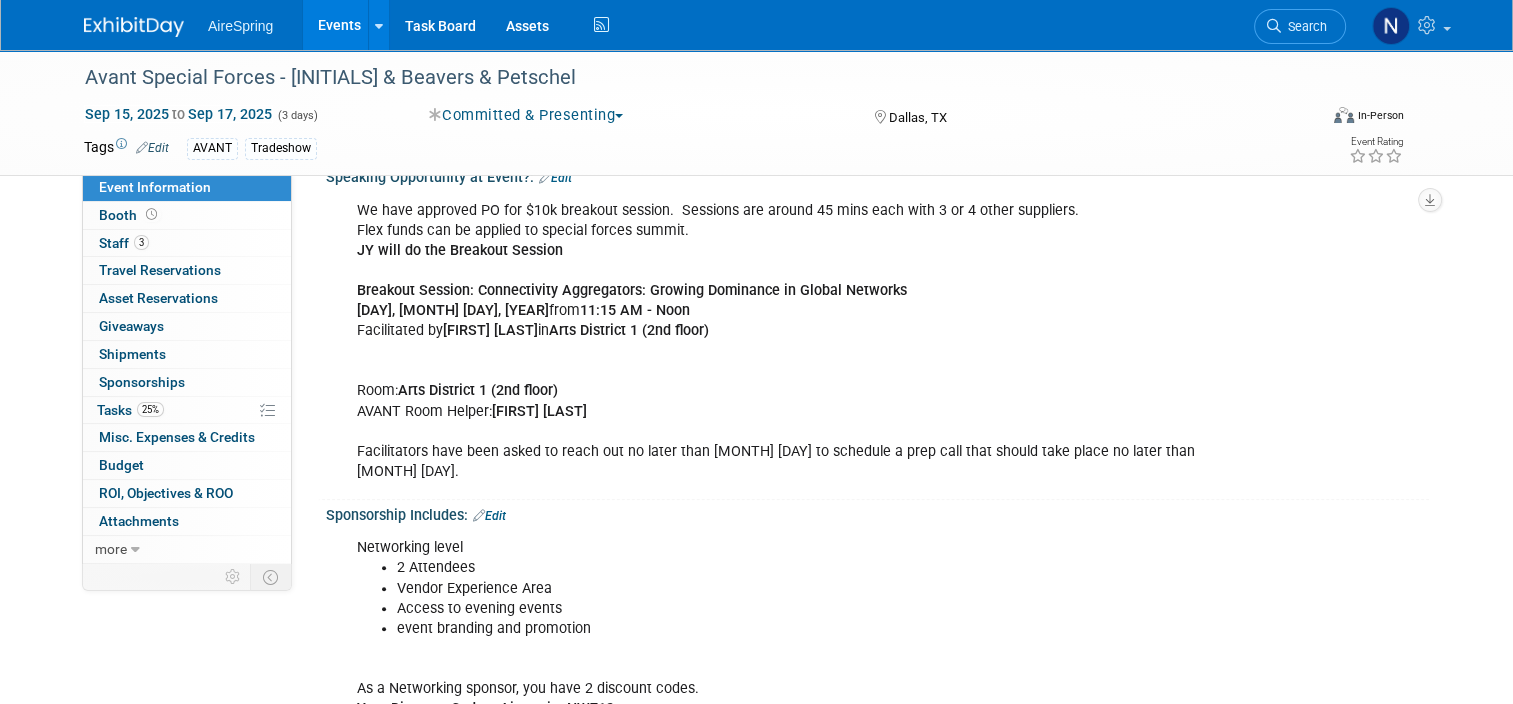 click on "We have approved PO for $10k breakout session.  Sessions are around 45 mins each with 3 or 4 other suppliers. Flex funds can be applied to special forces summit. JY will do the Breakout Session Breakout Session: Connectivity Aggregators: Growing Dominance in Global Networks  Tuesday, September 16, 2025,  from  11:15 AM - Noon  Facilitated by  Eric Cooke  in  Arts District 1 (2nd floor) Room:  Arts District 1 (2nd floor) AVANT Room Helper:  Pete Mandich Facilitators have been asked to reach out no later than August 20th to schedule a prep call that should take place no later than September 5th." at bounding box center [779, 341] 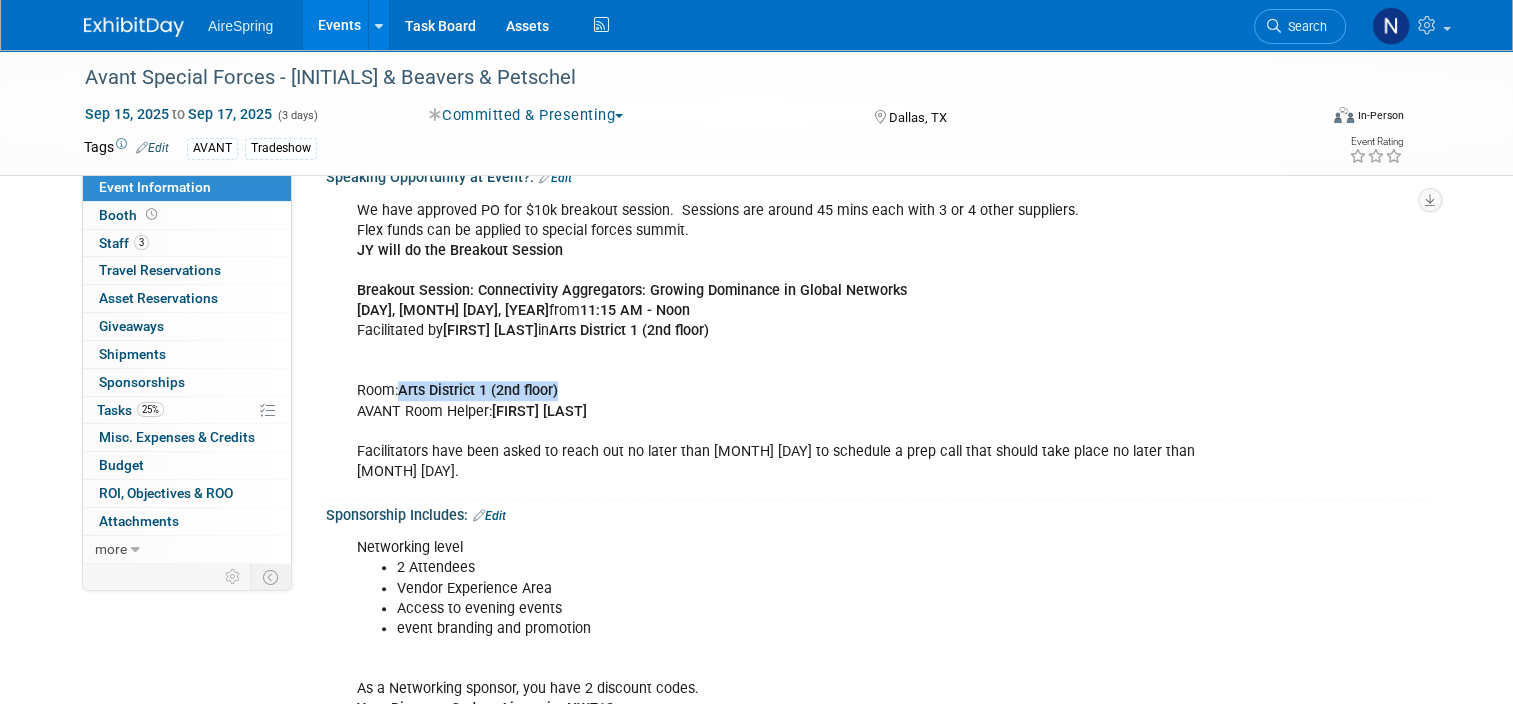 drag, startPoint x: 556, startPoint y: 385, endPoint x: 392, endPoint y: 388, distance: 164.02744 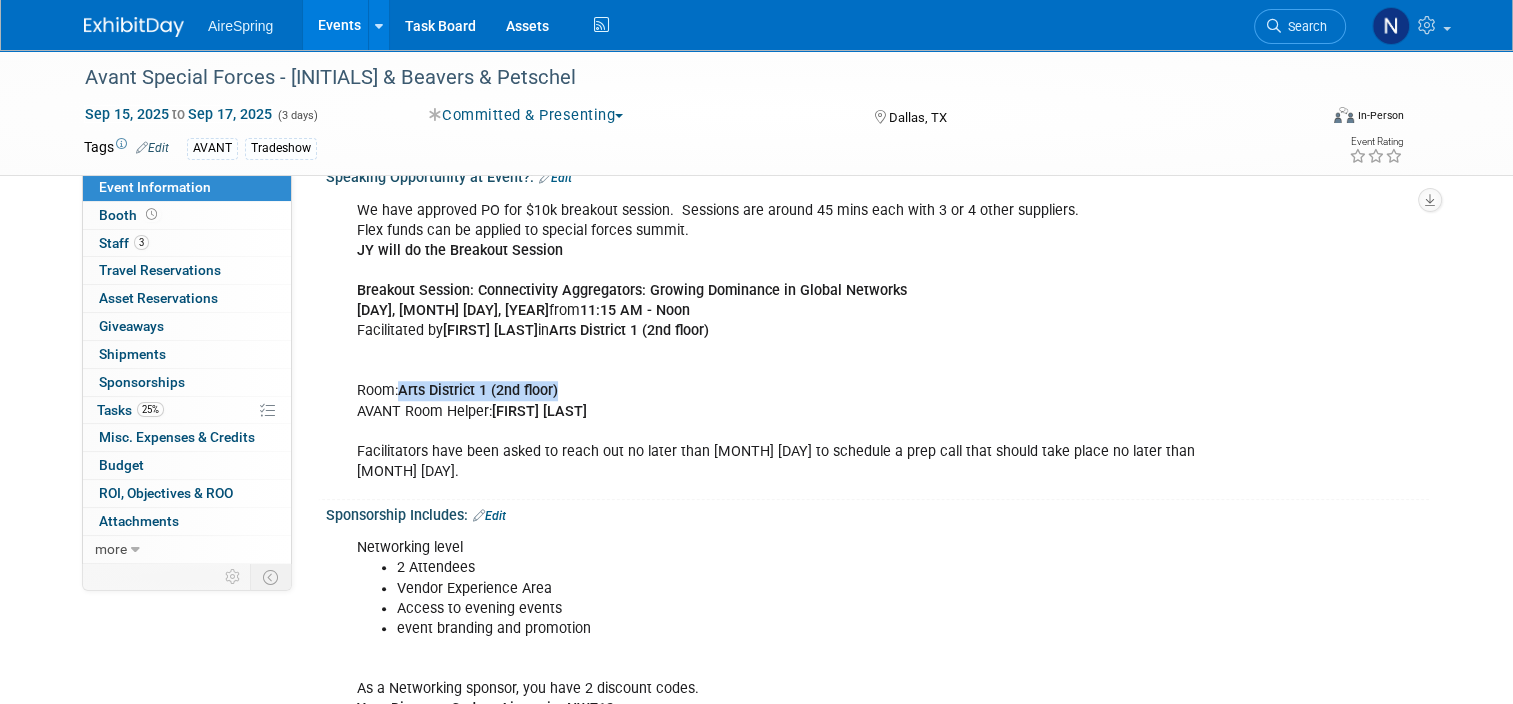 click on "Events" at bounding box center (339, 25) 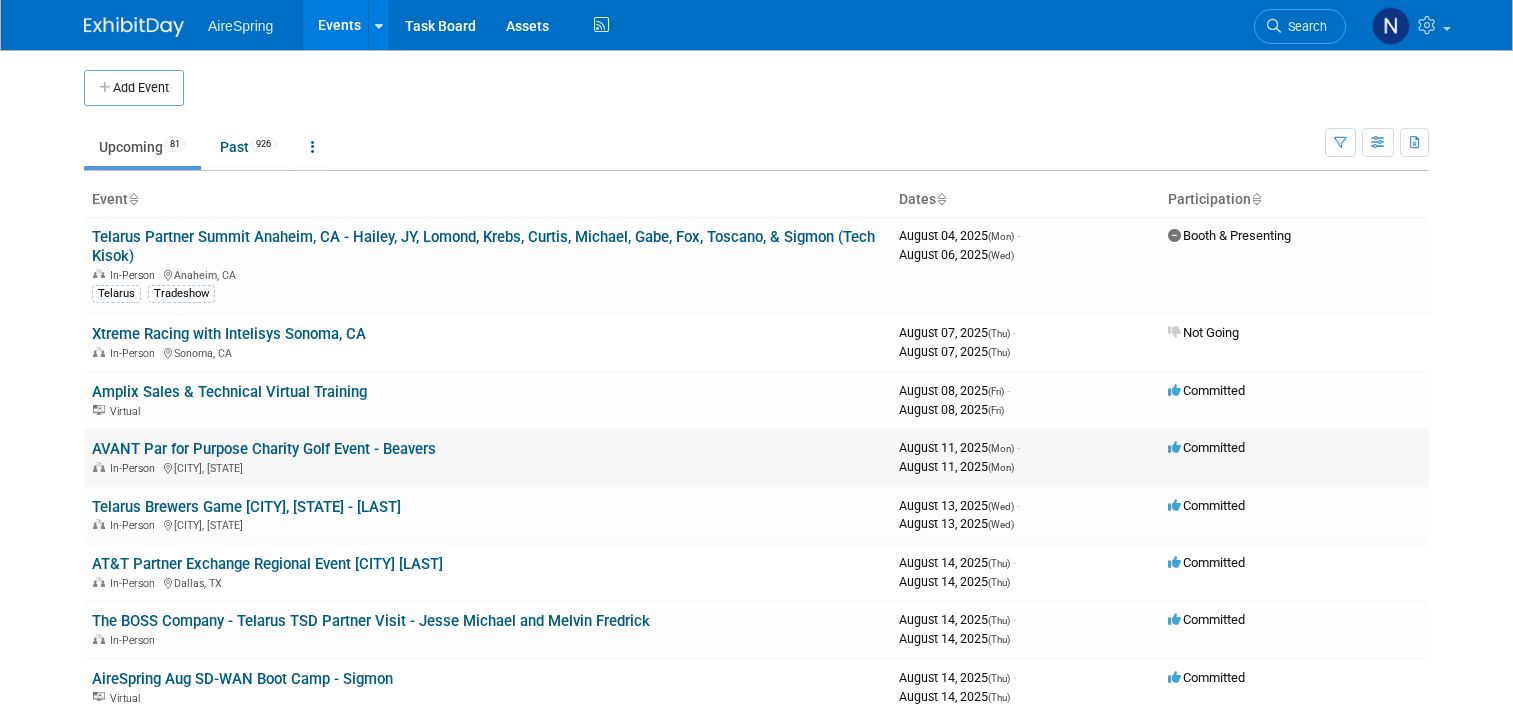 scroll, scrollTop: 0, scrollLeft: 0, axis: both 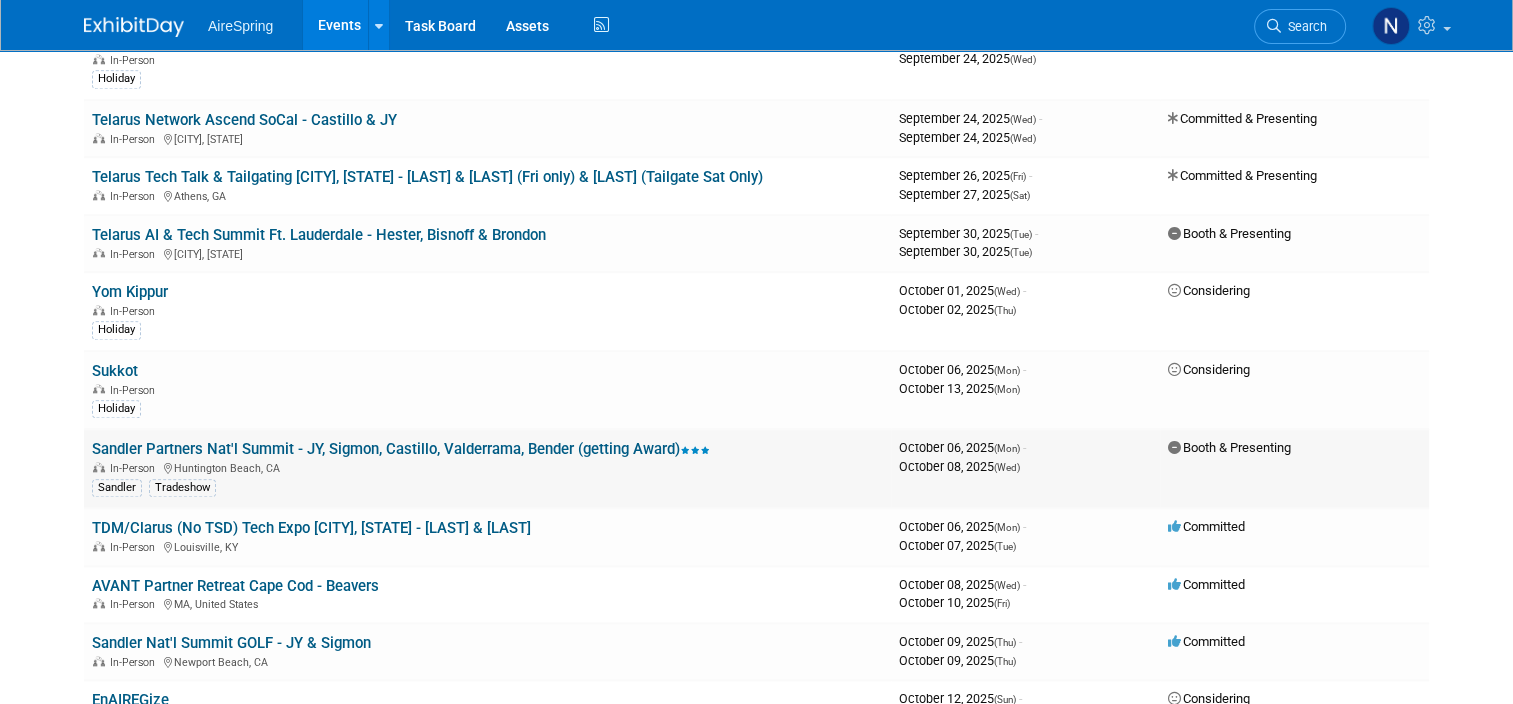 click on "Sandler Partners Nat'l Summit - JY, Sigmon, Castillo, Valderrama, Bender (getting Award)" at bounding box center (401, 449) 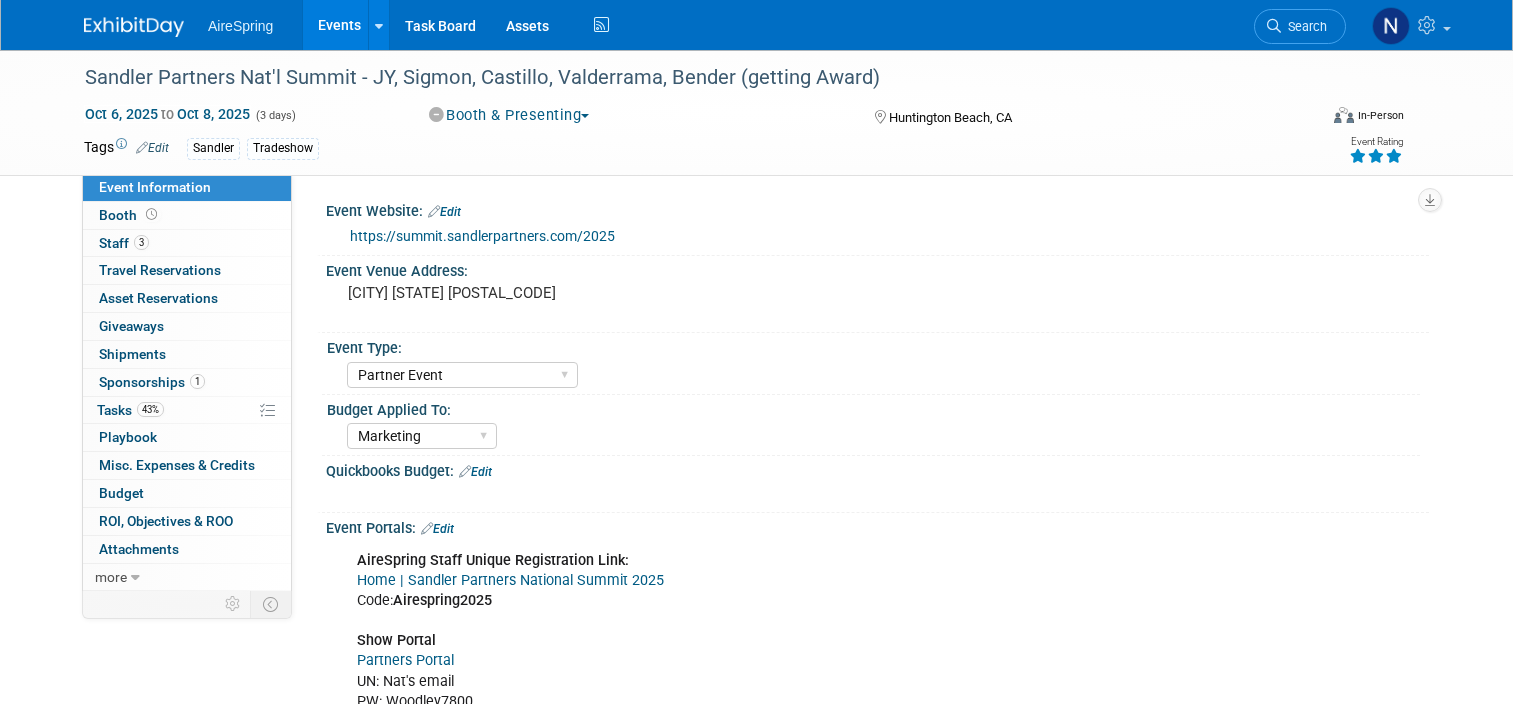 select on "Partner Event" 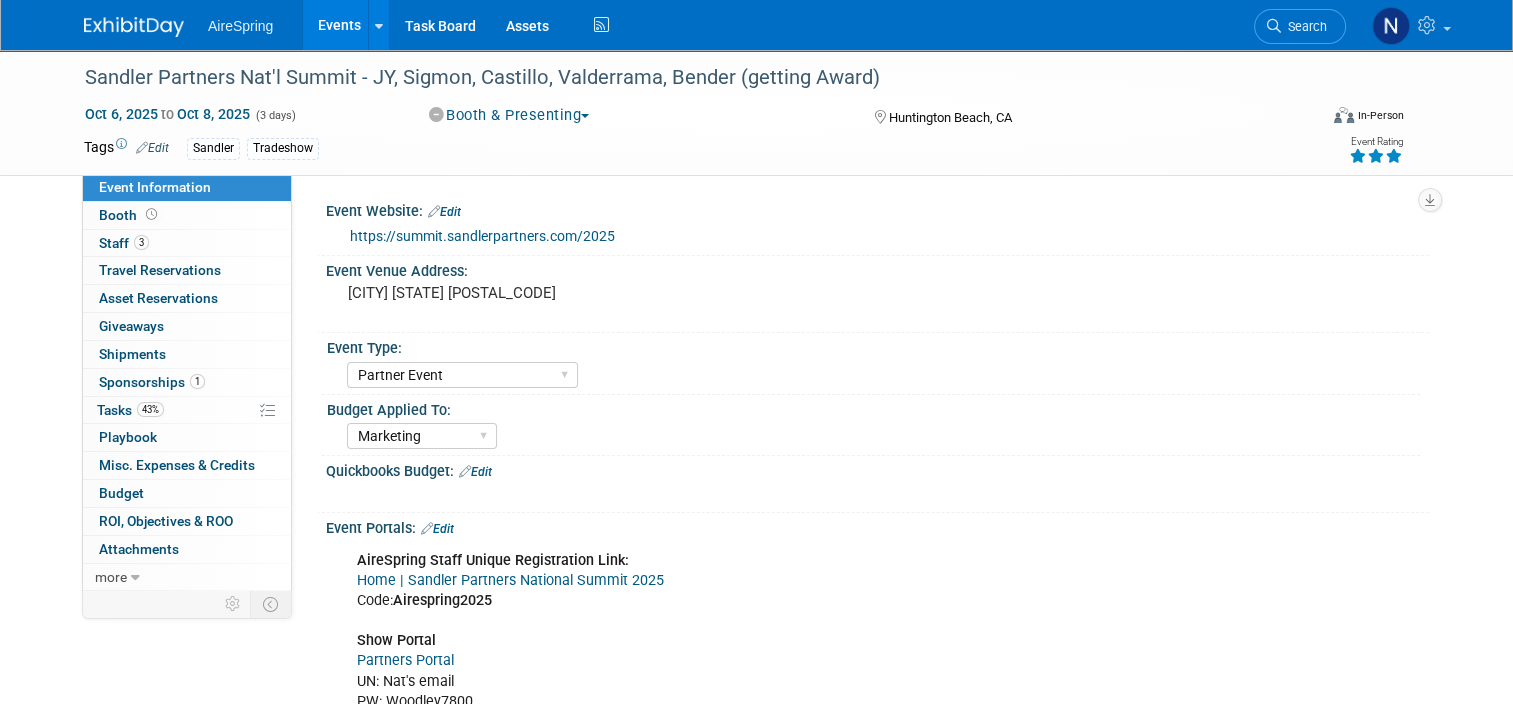 scroll, scrollTop: 0, scrollLeft: 0, axis: both 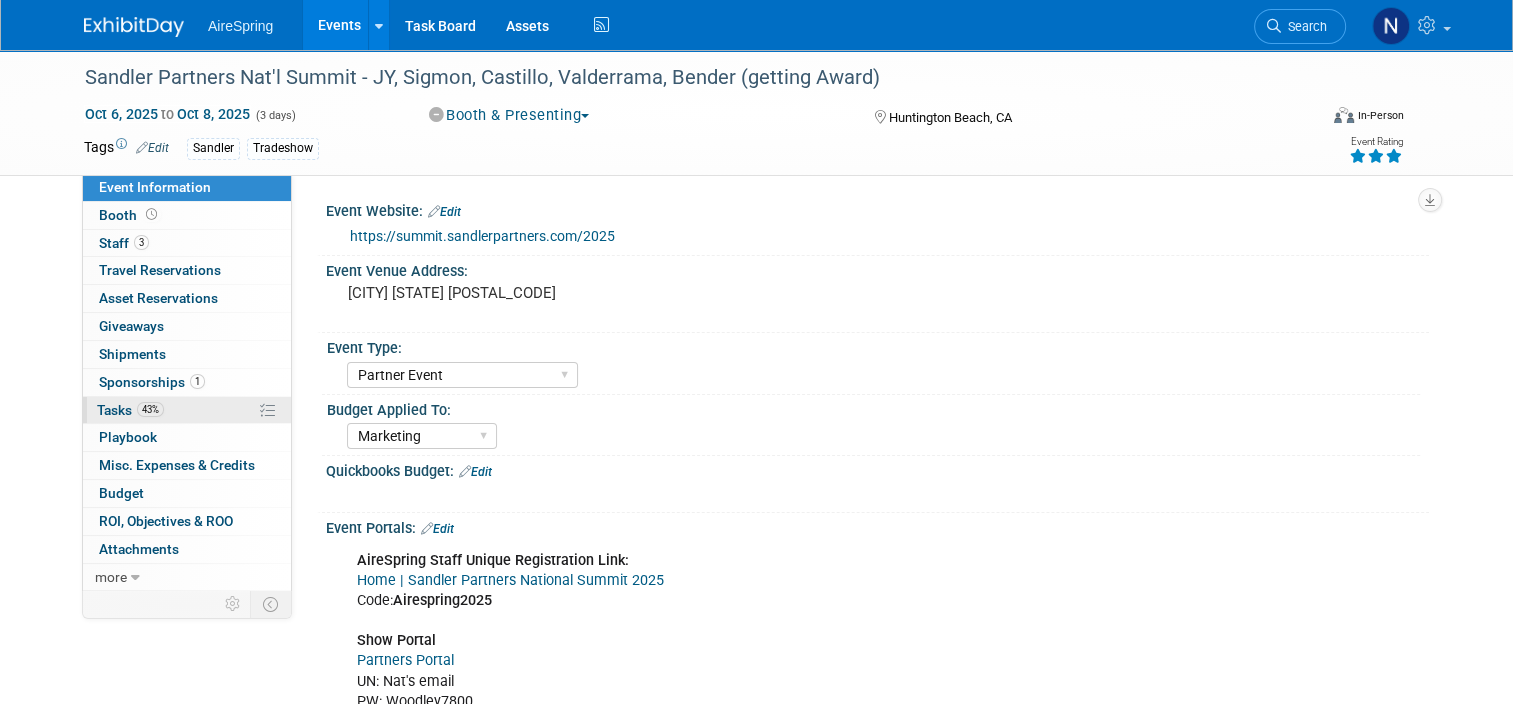 click on "43%
Tasks 43%" at bounding box center (187, 410) 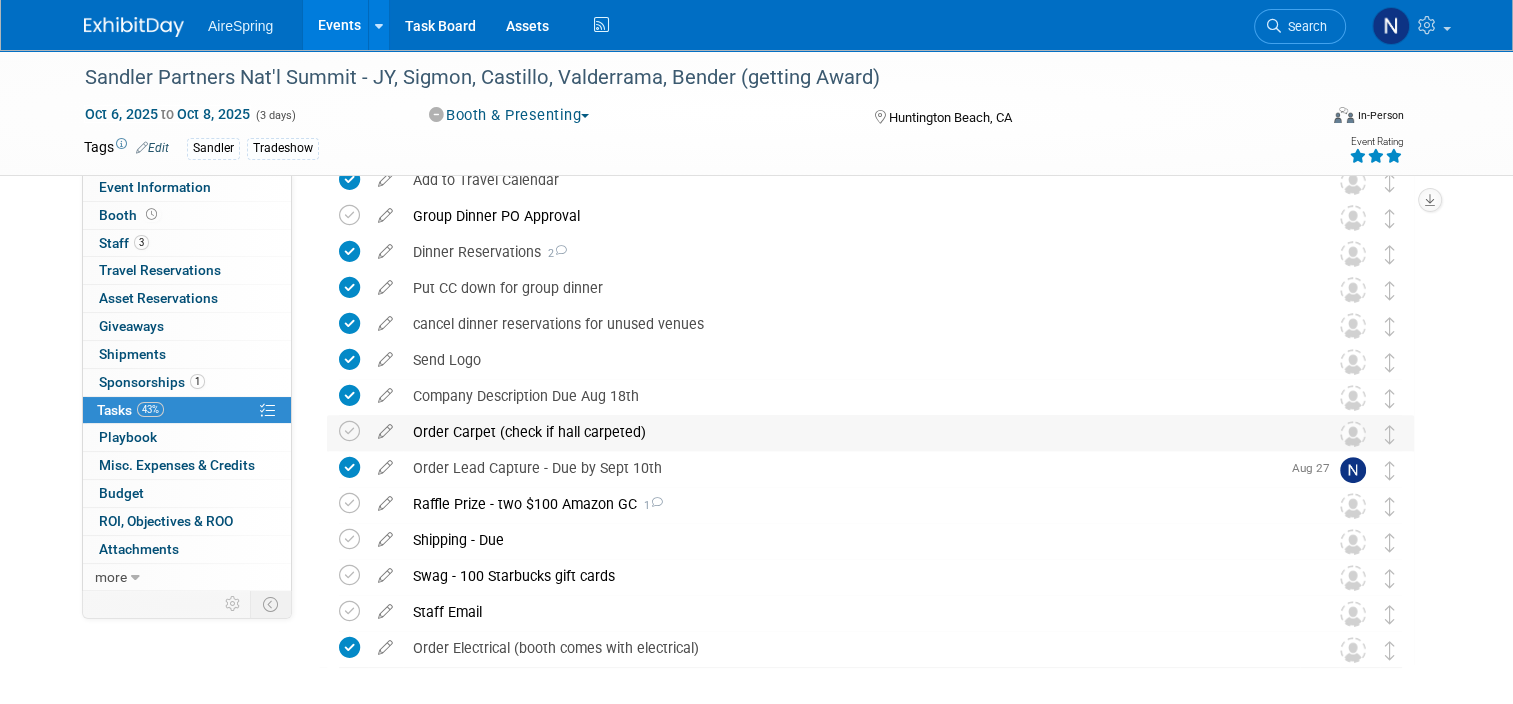 scroll, scrollTop: 684, scrollLeft: 0, axis: vertical 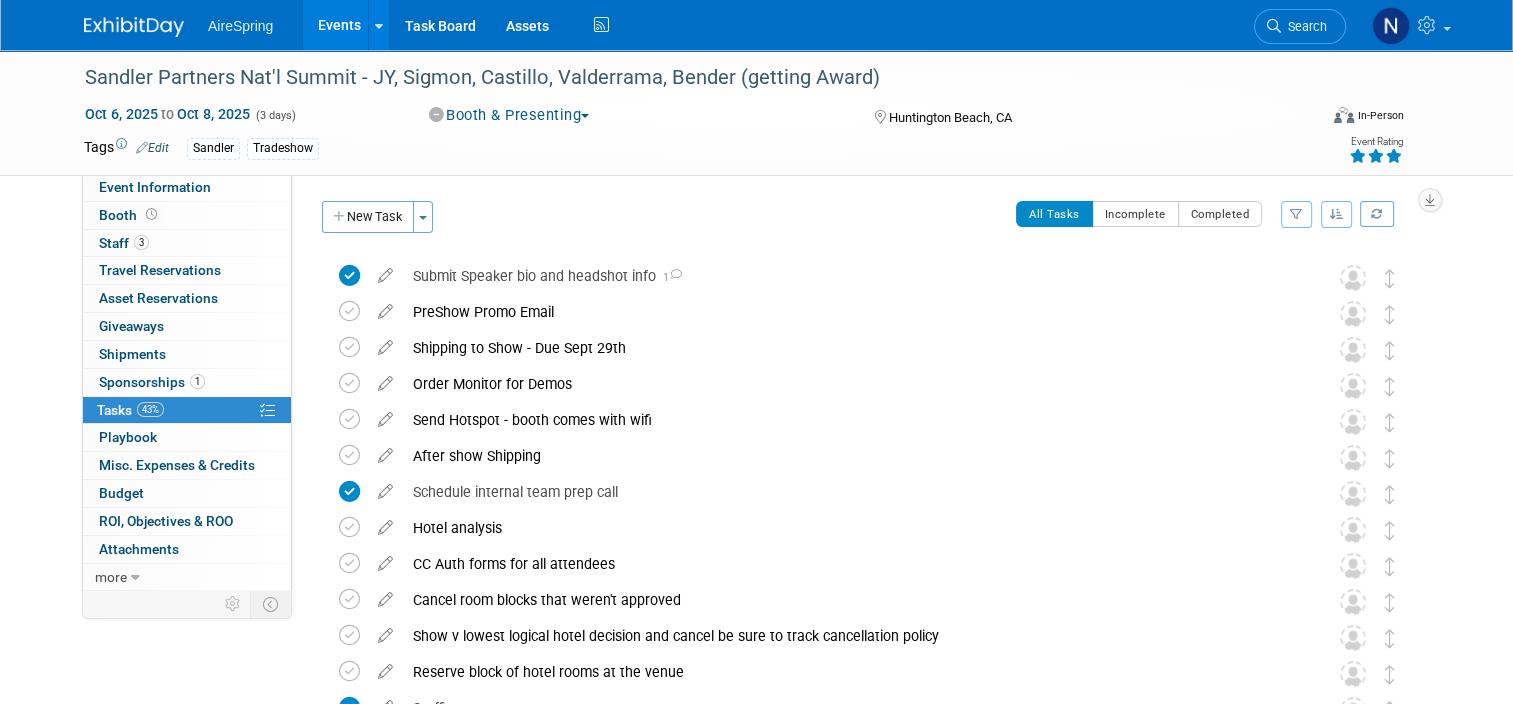 click on "Events" at bounding box center [339, 25] 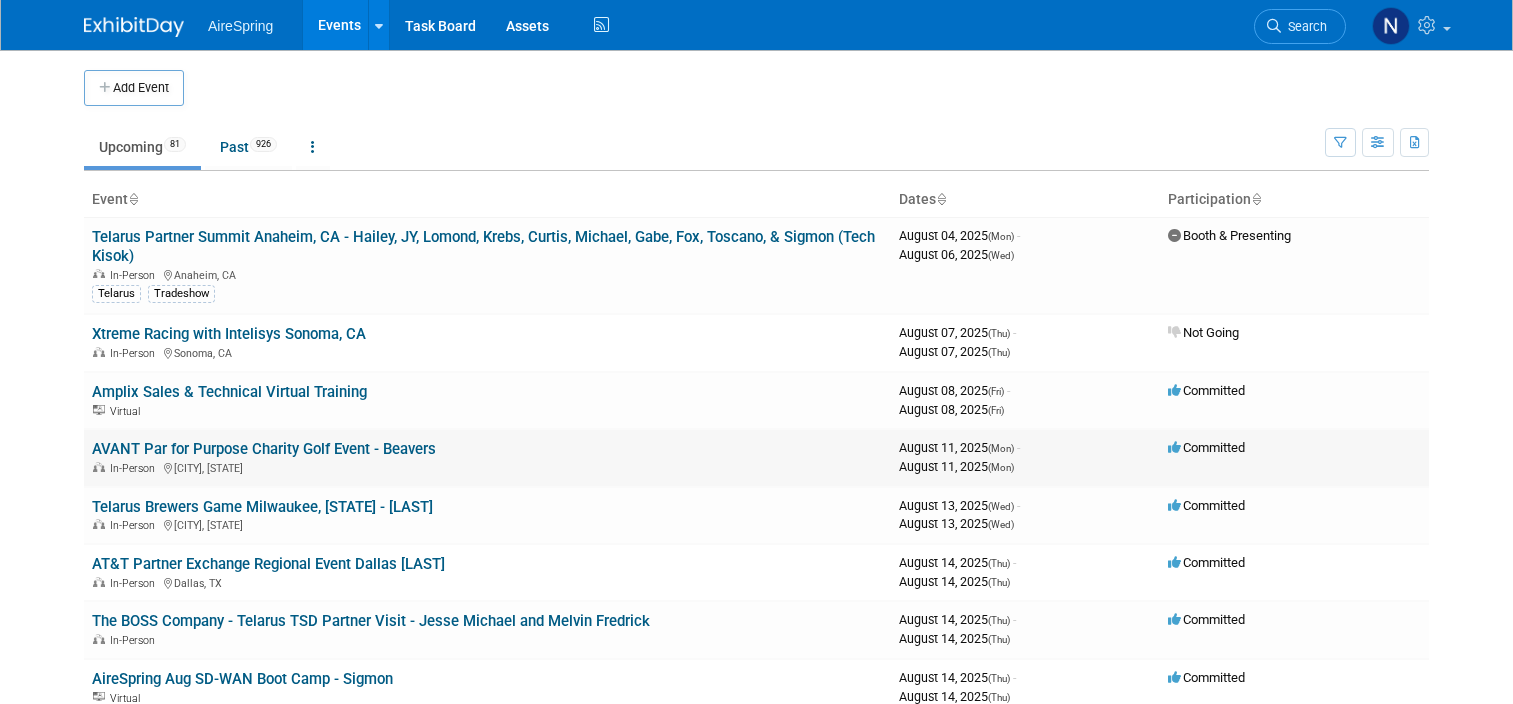 scroll, scrollTop: 0, scrollLeft: 0, axis: both 